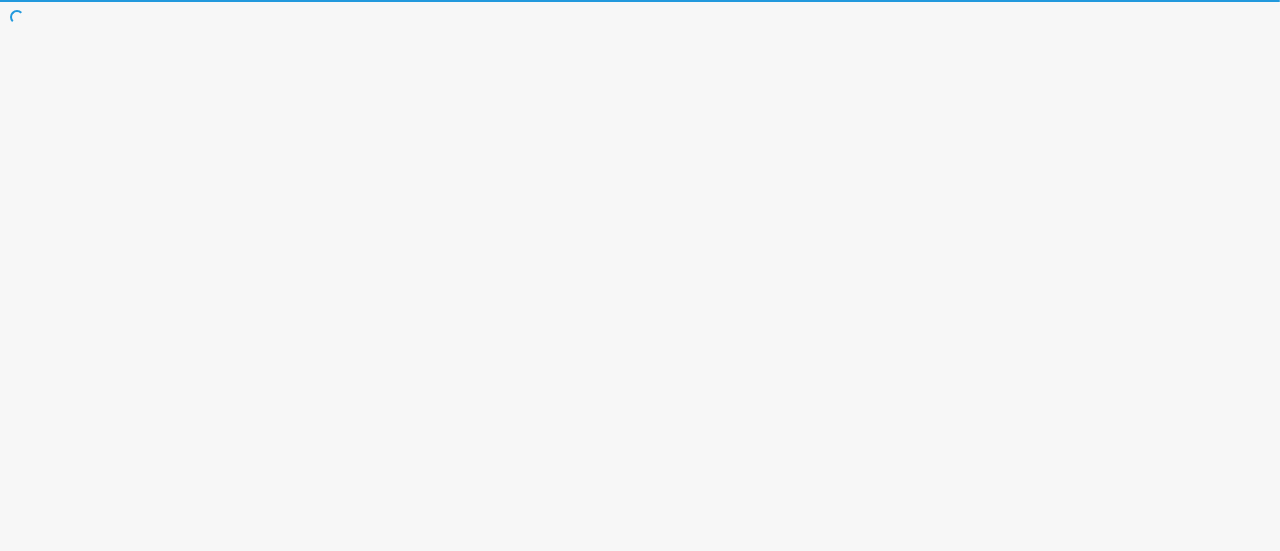 scroll, scrollTop: 0, scrollLeft: 0, axis: both 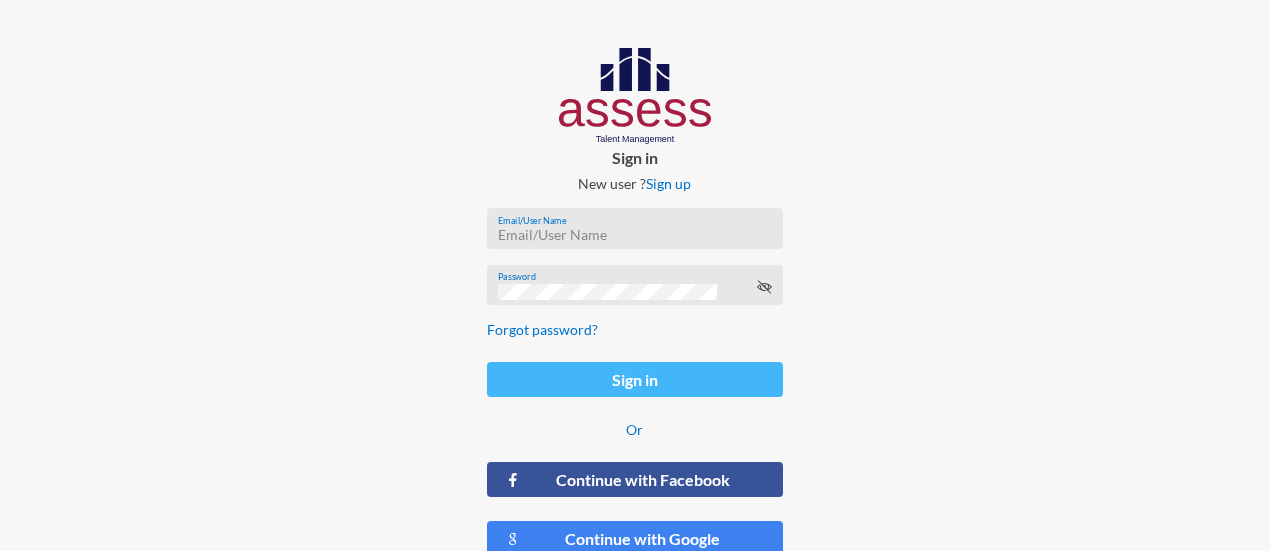 type on "[EMAIL]" 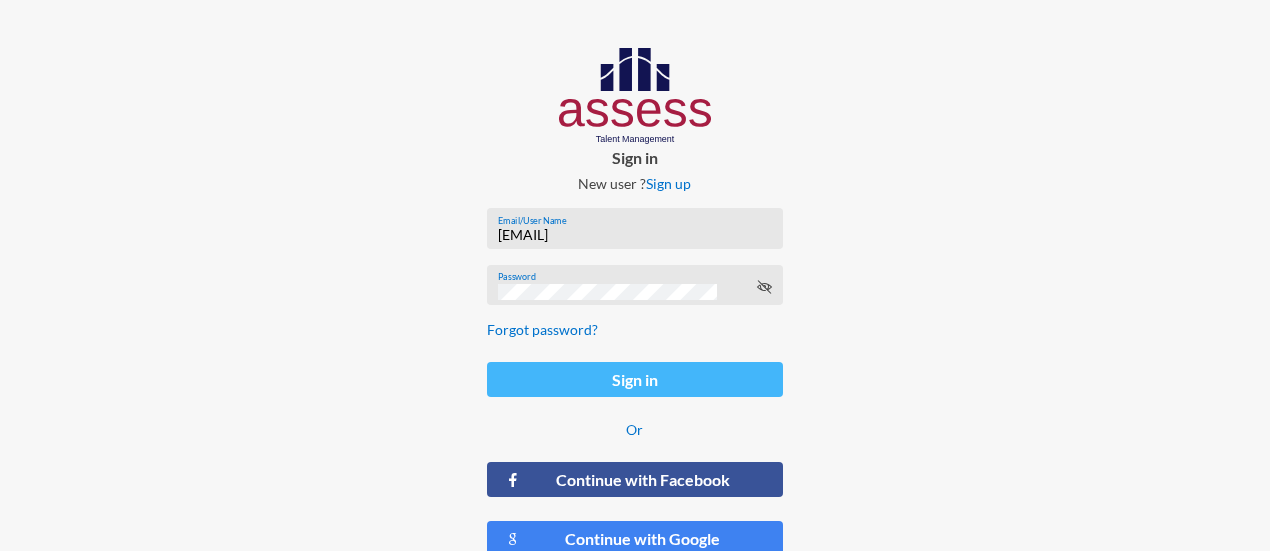 click on "Sign in" at bounding box center (634, 379) 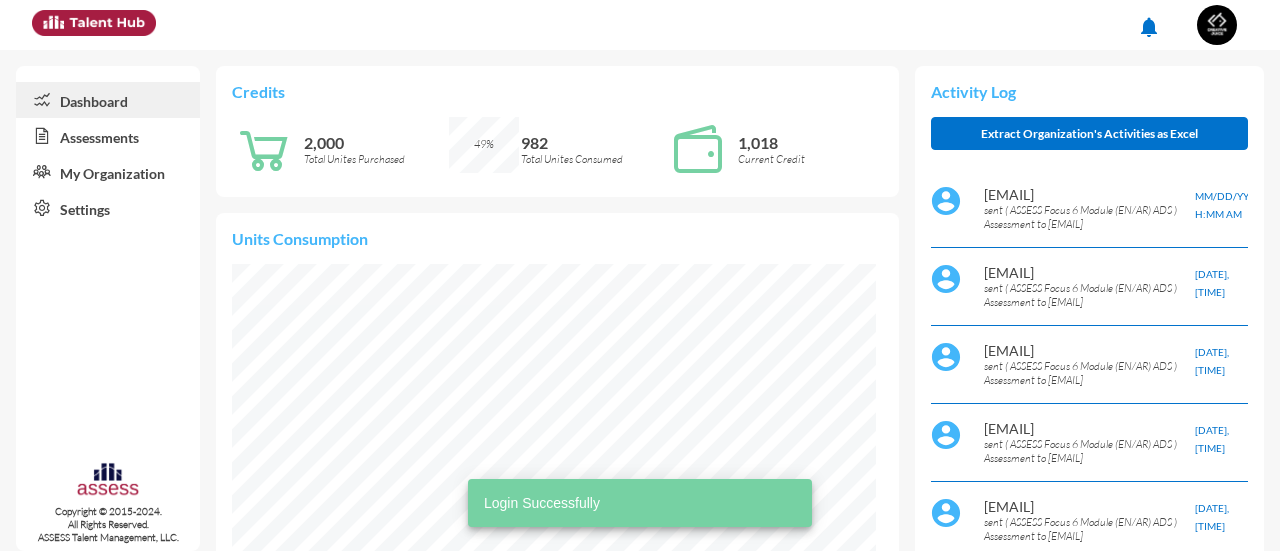 scroll, scrollTop: 999944, scrollLeft: 999928, axis: both 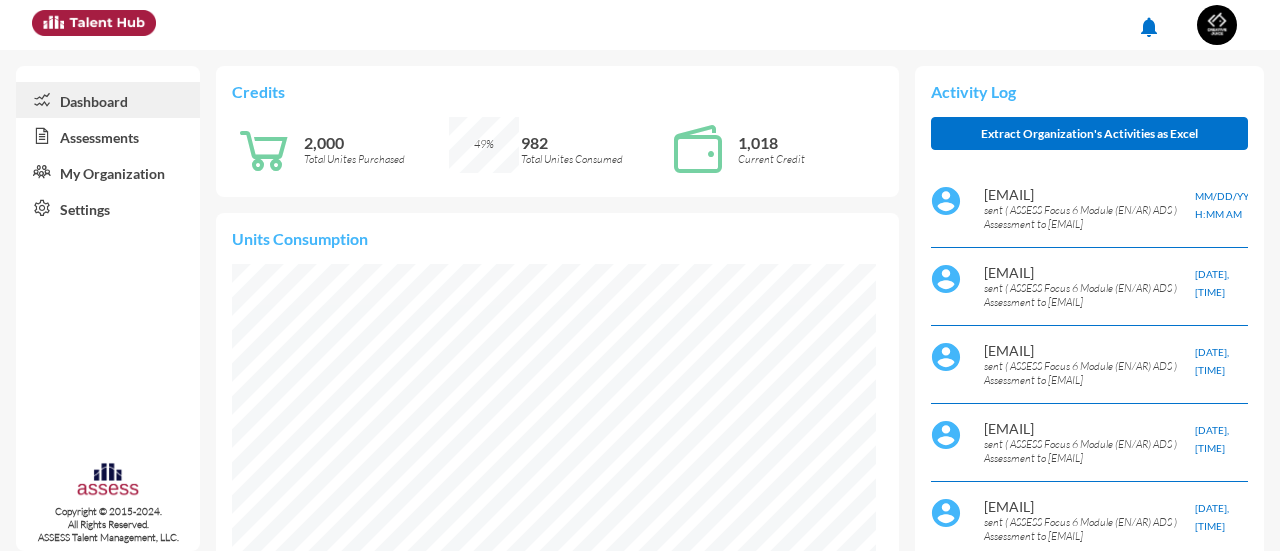 click on "Assessments" at bounding box center (108, 136) 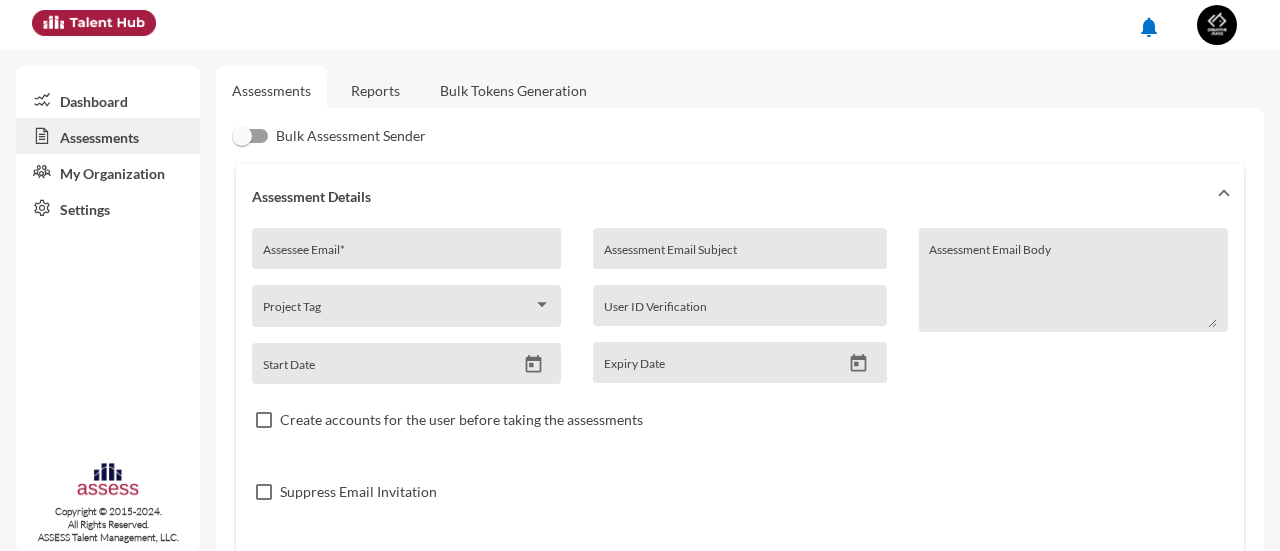 click on "Assessee Email   *" at bounding box center (407, 254) 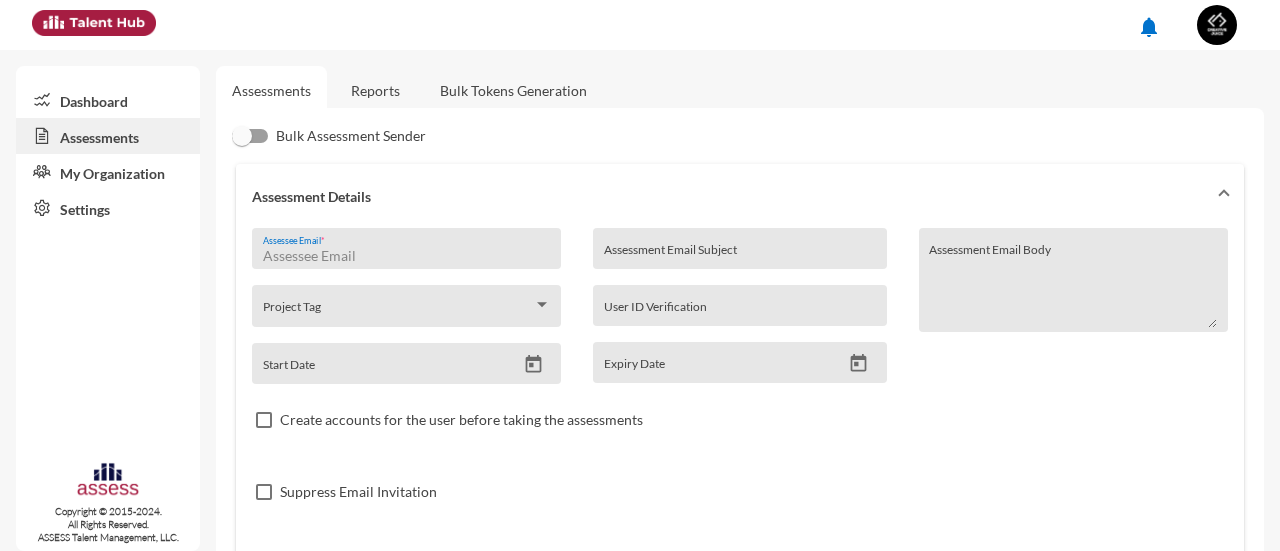 paste on "[EMAIL]" 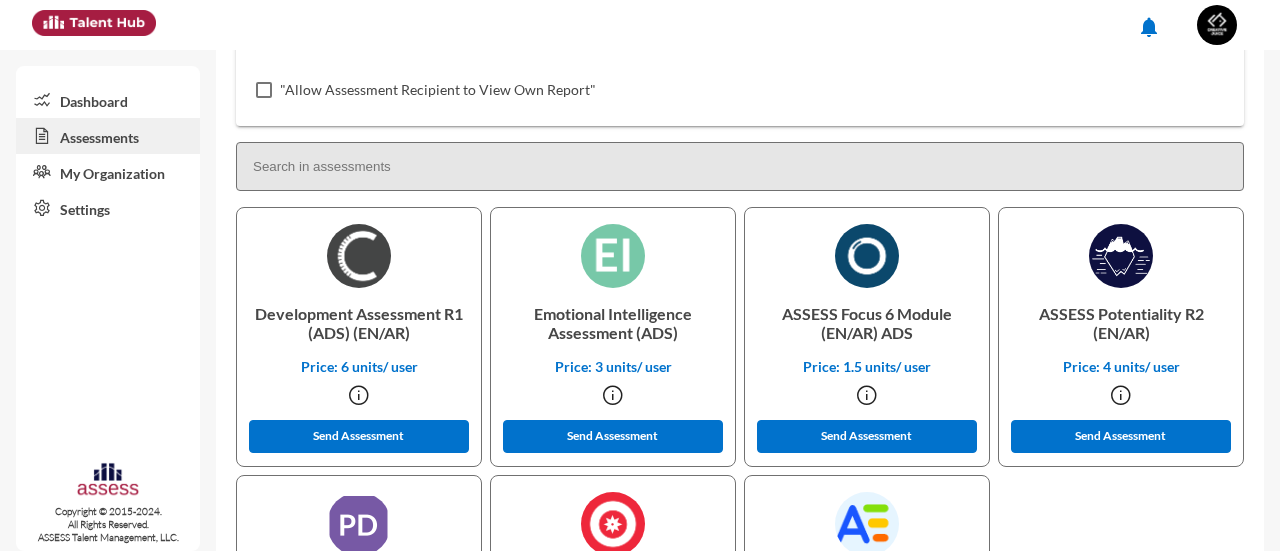 scroll, scrollTop: 500, scrollLeft: 0, axis: vertical 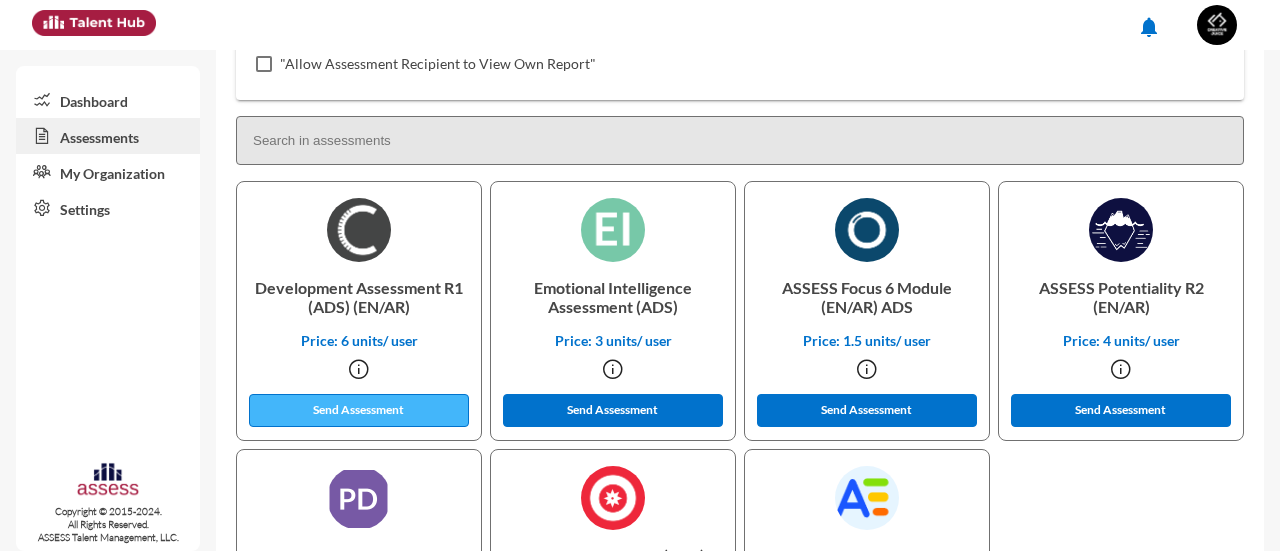 type on "[EMAIL]" 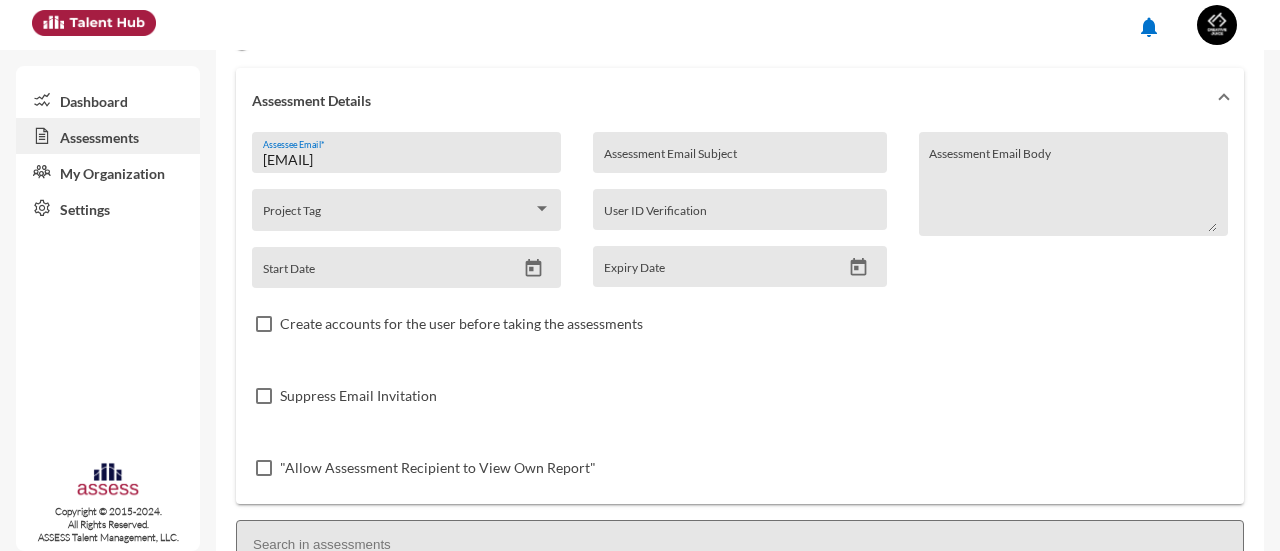 scroll, scrollTop: 0, scrollLeft: 0, axis: both 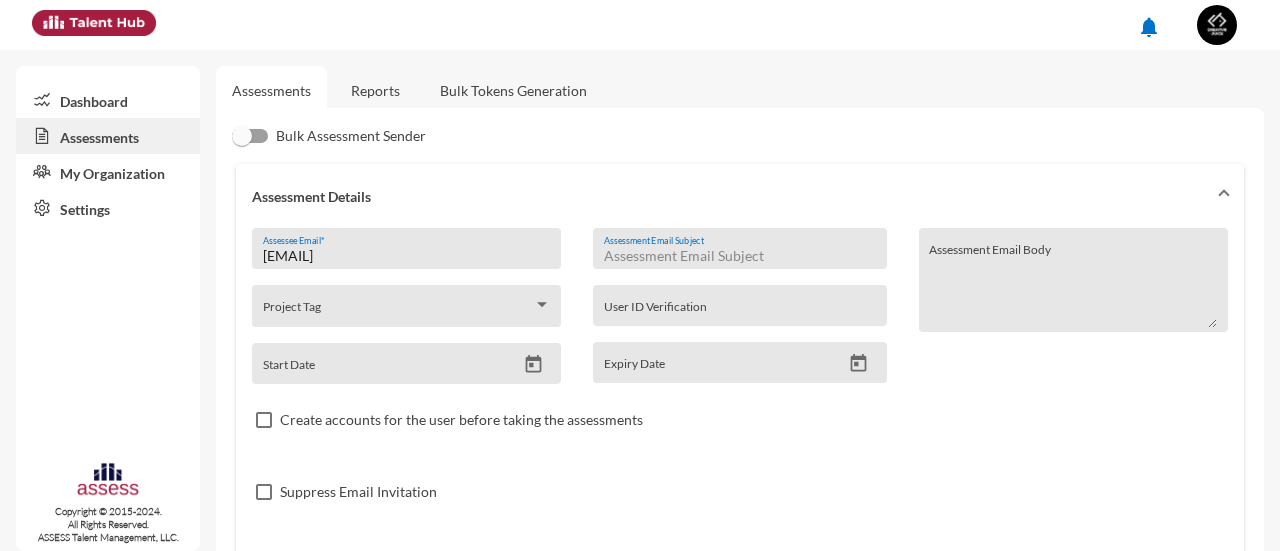 click on "Assessment Email Subject" at bounding box center [740, 256] 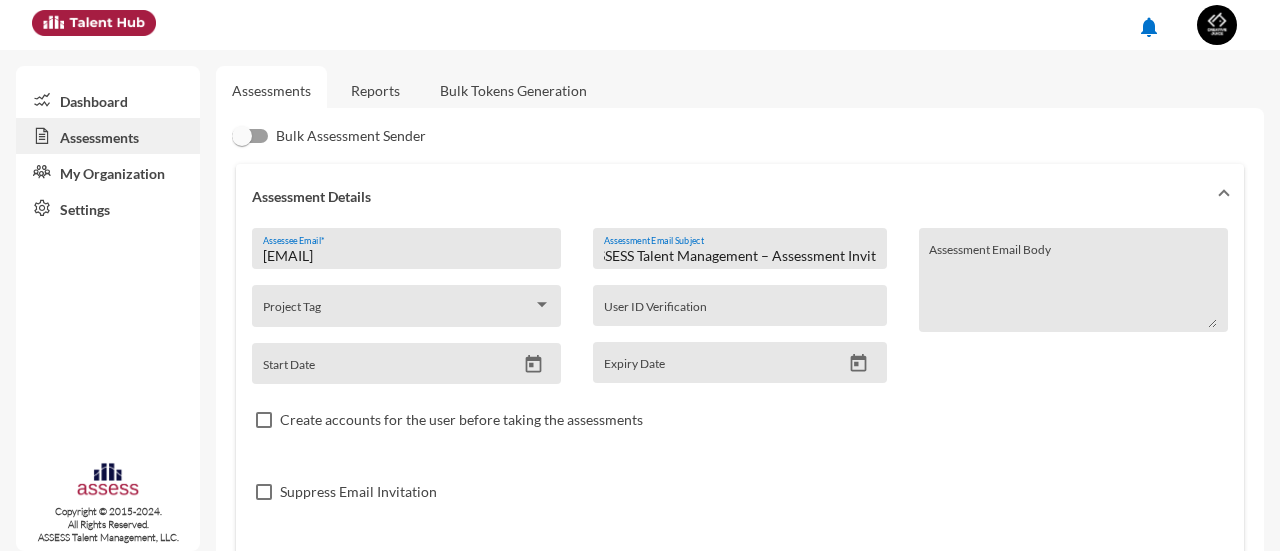 scroll, scrollTop: 0, scrollLeft: 0, axis: both 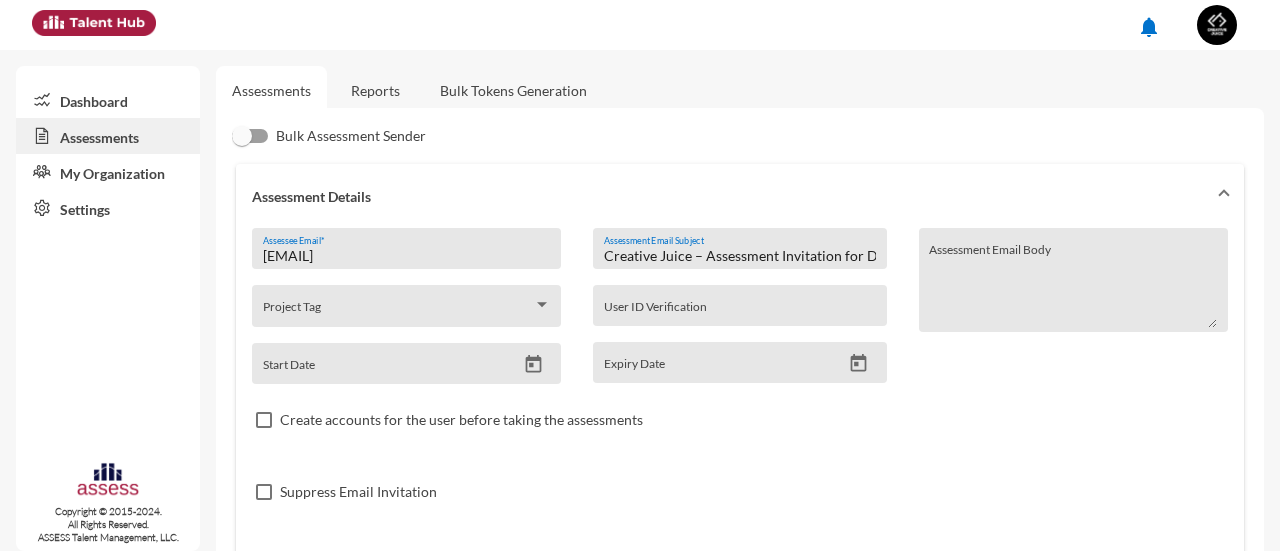type on "Creative Juice – Assessment Invitation for Development Assessment" 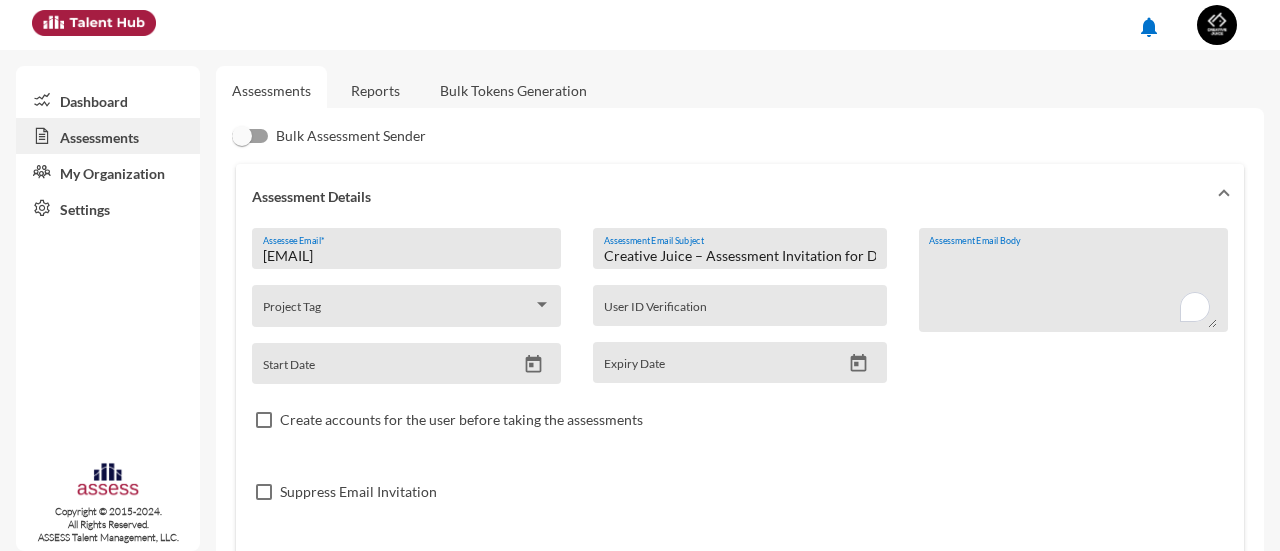 paste on "Hi
You are being invited by ASSESS to take our psychometric assessment.
Before you start
It is important to read the full instructions at the beginning of each assessment module and ensure you have enough time to complete the assessment. The assessment cannot be paused or saved to be completed later once started. For the best experience you should view the assessment using a common operating system and browser." 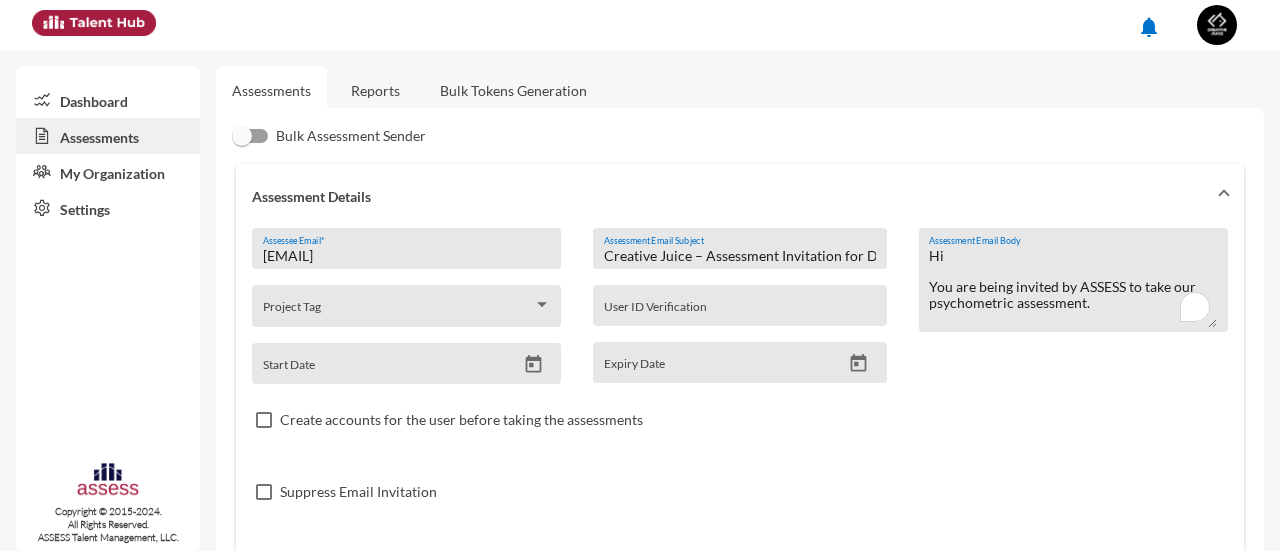 scroll, scrollTop: 156, scrollLeft: 0, axis: vertical 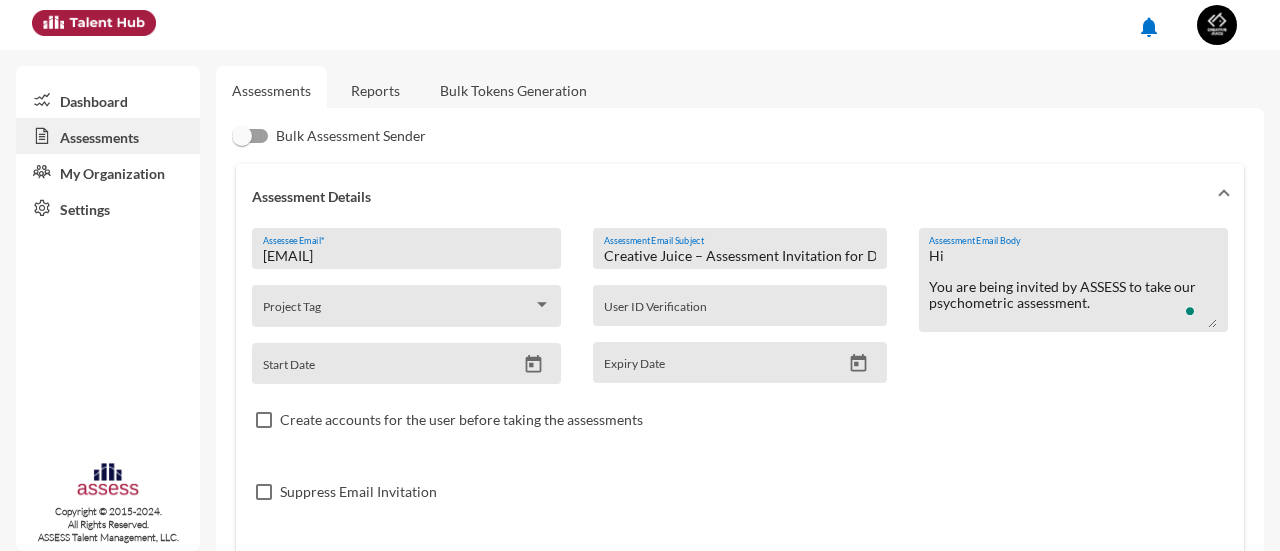 click on "Hi
You are being invited by ASSESS to take our psychometric assessment.
Before you start
It is important to read the full instructions at the beginning of each assessment module and ensure you have enough time to complete the assessment. The assessment cannot be paused or saved to be completed later once started. For the best experience you should view the assessment using a common operating system and browser." at bounding box center [1073, 287] 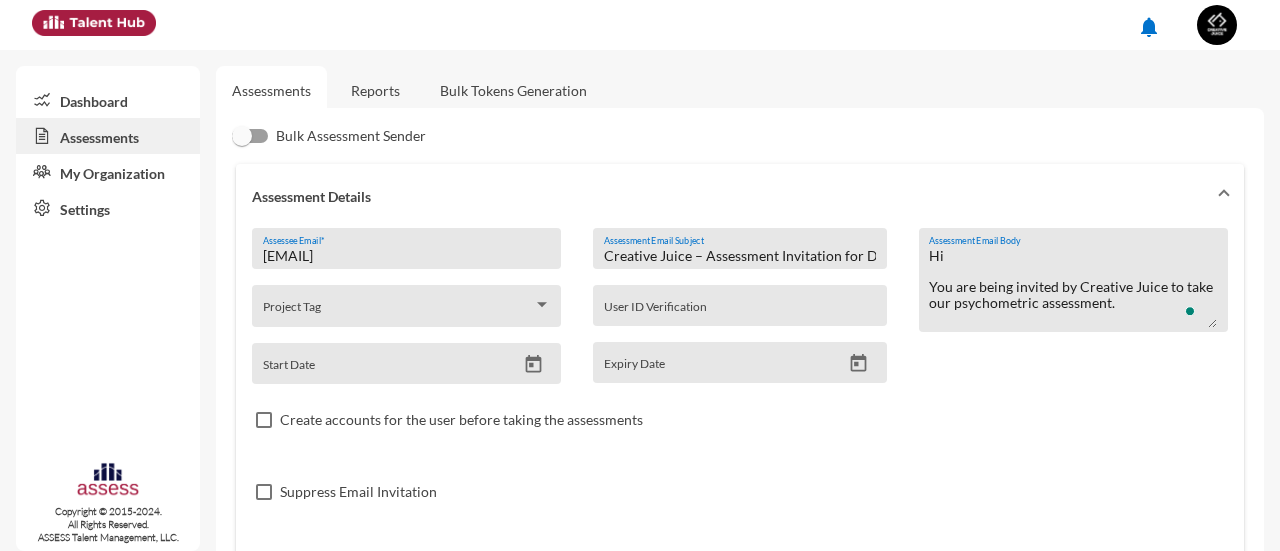scroll, scrollTop: 76, scrollLeft: 0, axis: vertical 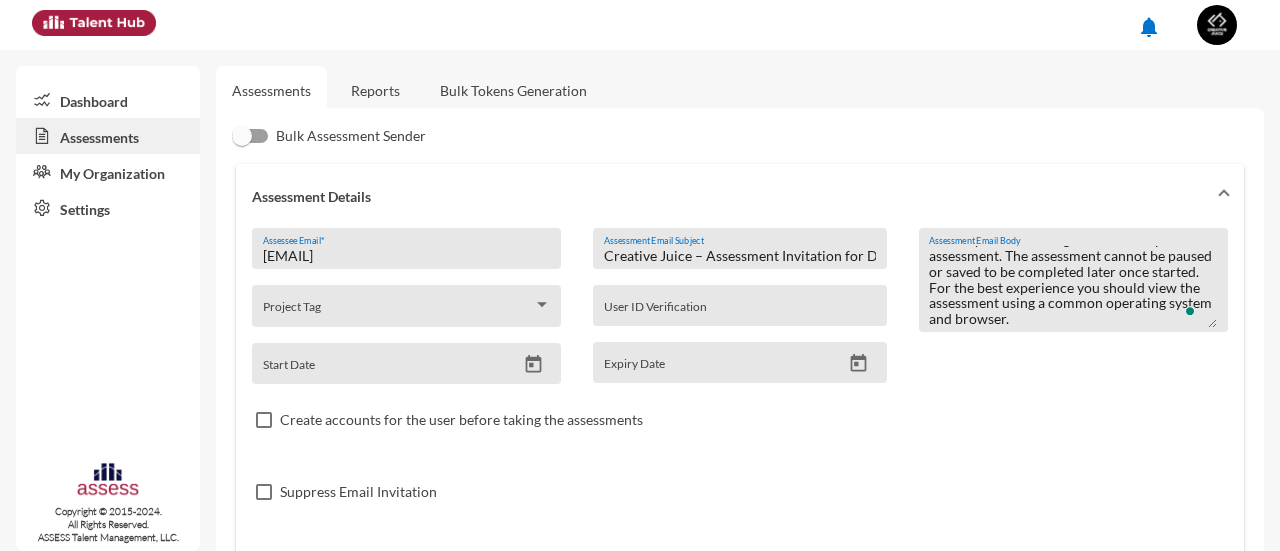 type on "Hi
You are being invited by Creative Juice to take our psychometric assessment.
Before you start
It is important to read the full instructions at the beginning of each assessment module and ensure you have enough time to complete the assessment. The assessment cannot be paused or saved to be completed later once started. For the best experience you should view the assessment using a common operating system and browser." 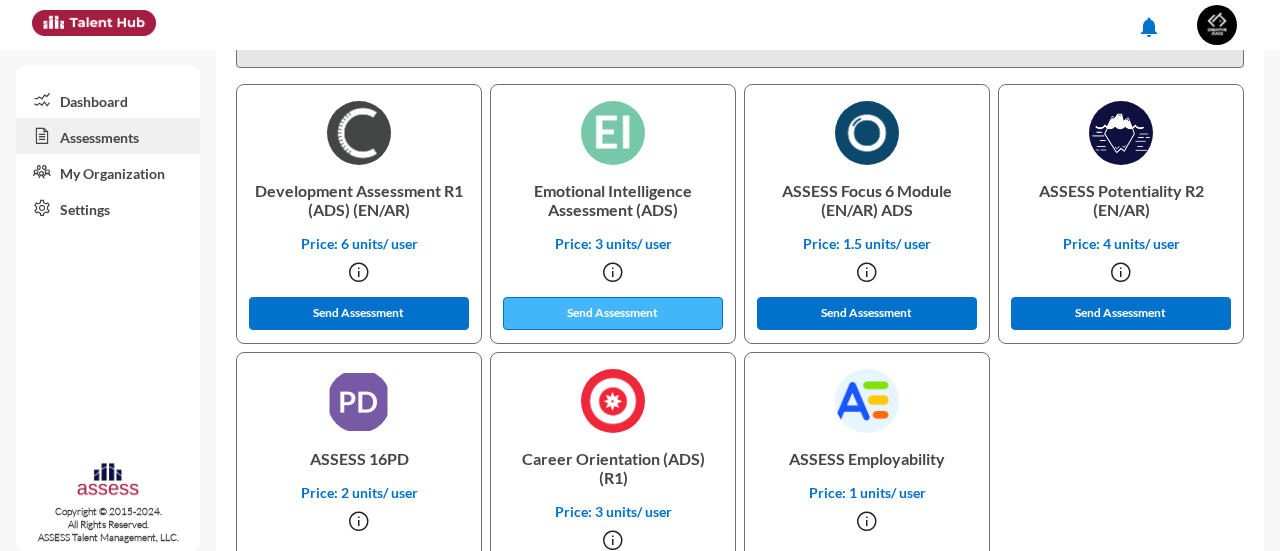 click on "Send Assessment" at bounding box center [359, 313] 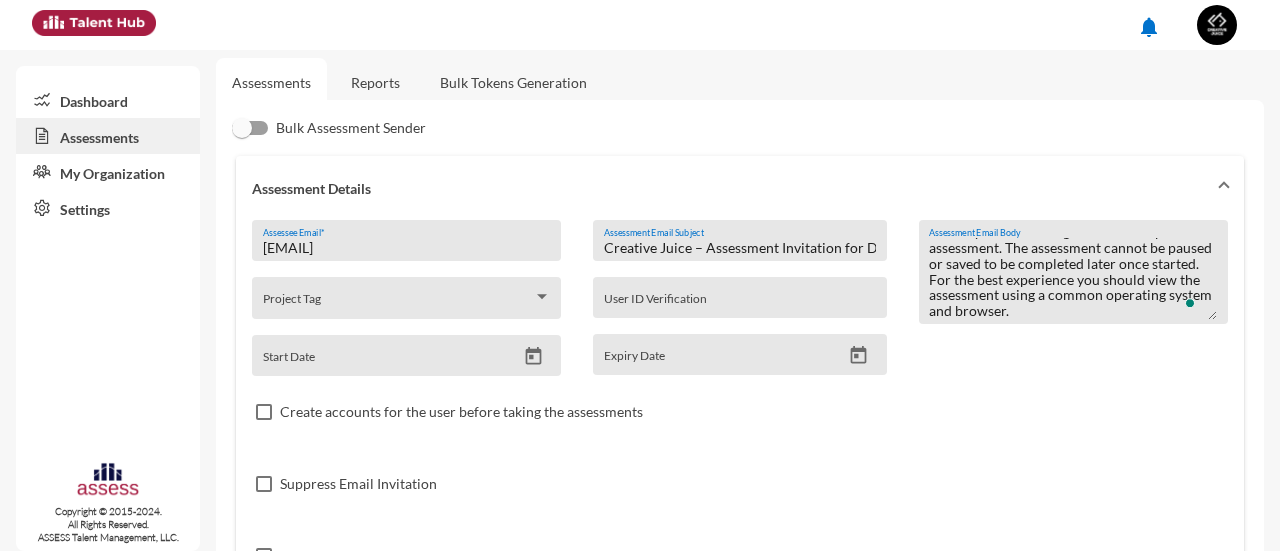 scroll, scrollTop: 0, scrollLeft: 0, axis: both 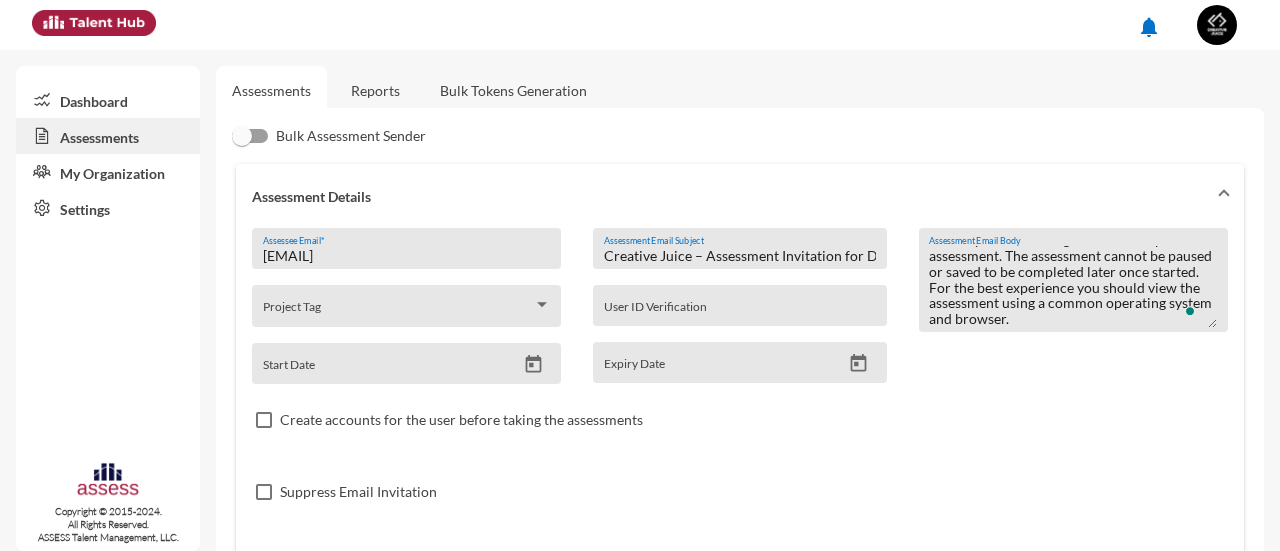 click on "[EMAIL]" at bounding box center (407, 256) 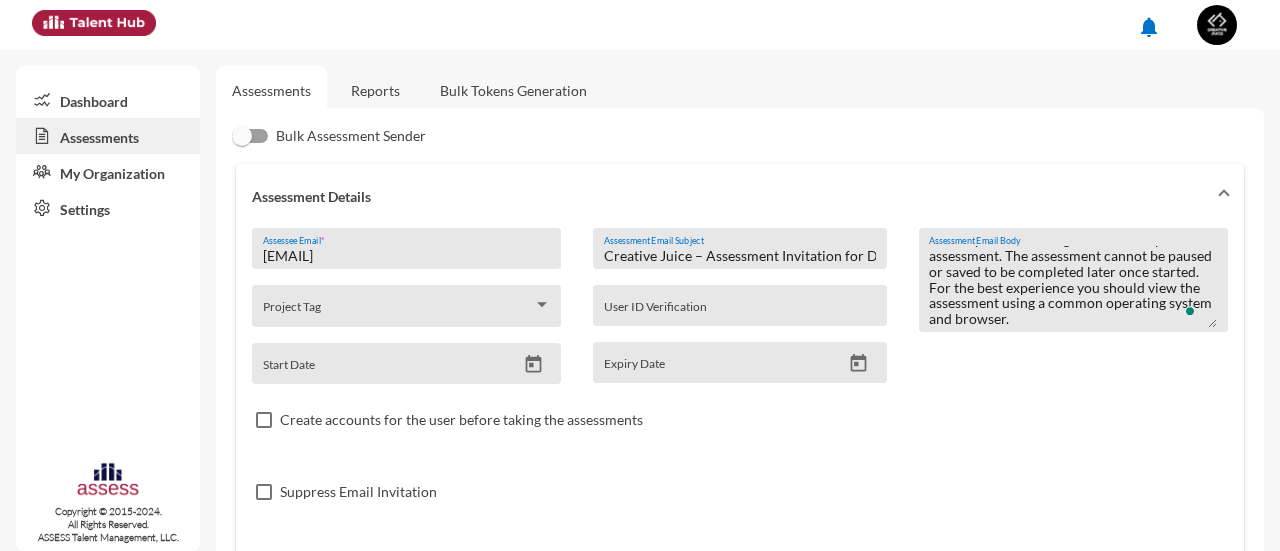 click on "[EMAIL]" at bounding box center (407, 256) 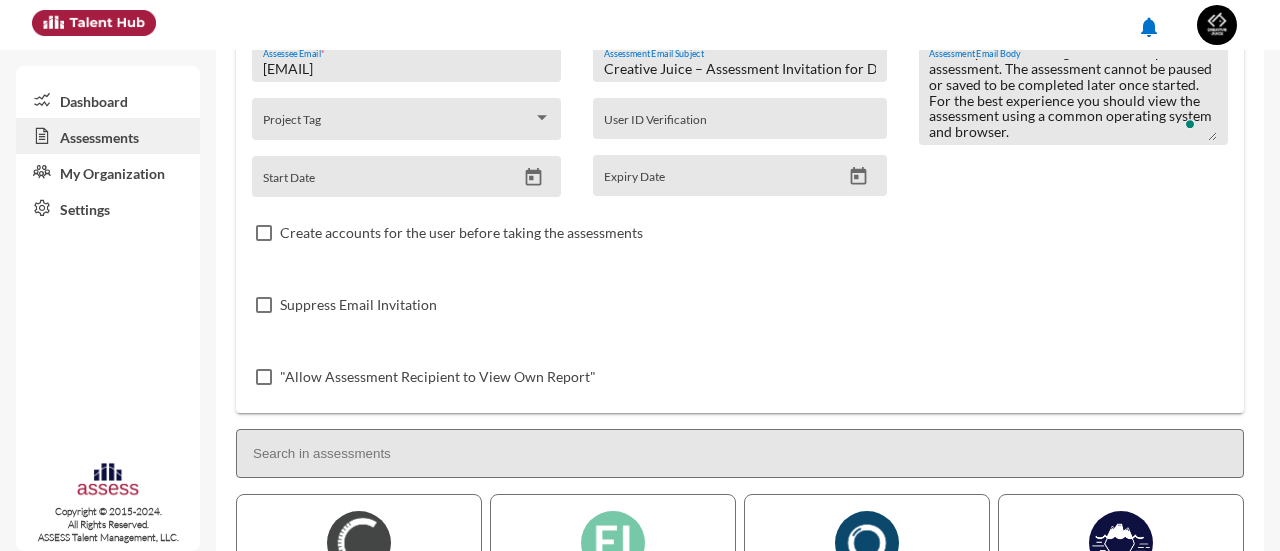 scroll, scrollTop: 0, scrollLeft: 0, axis: both 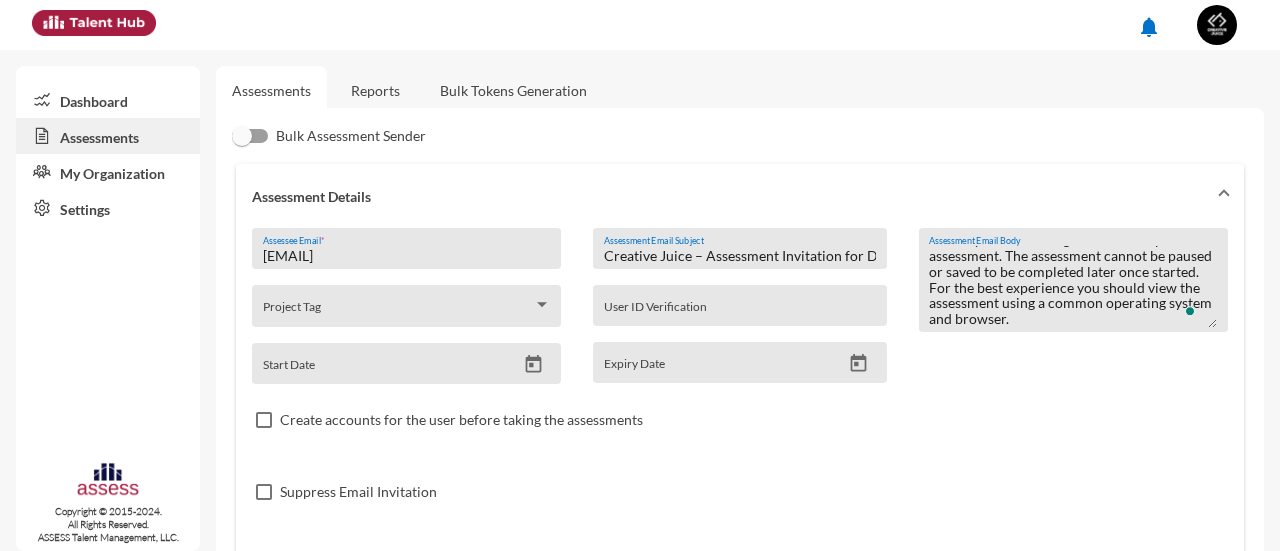 type on "[EMAIL]" 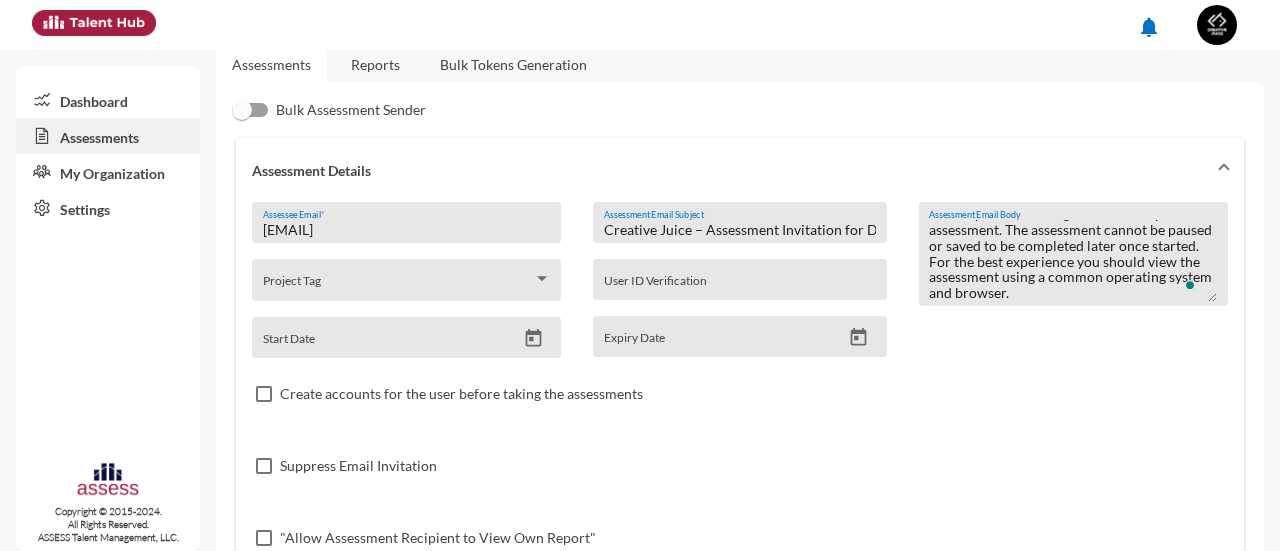 scroll, scrollTop: 0, scrollLeft: 0, axis: both 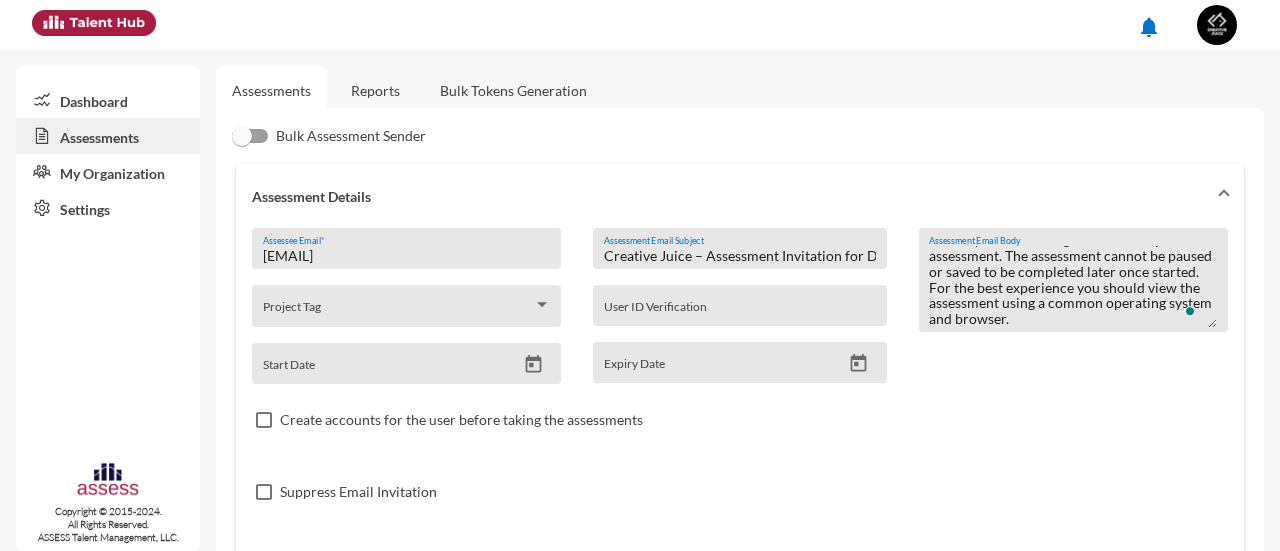 click on "Creative Juice – Assessment Invitation for Development Assessment" at bounding box center [740, 256] 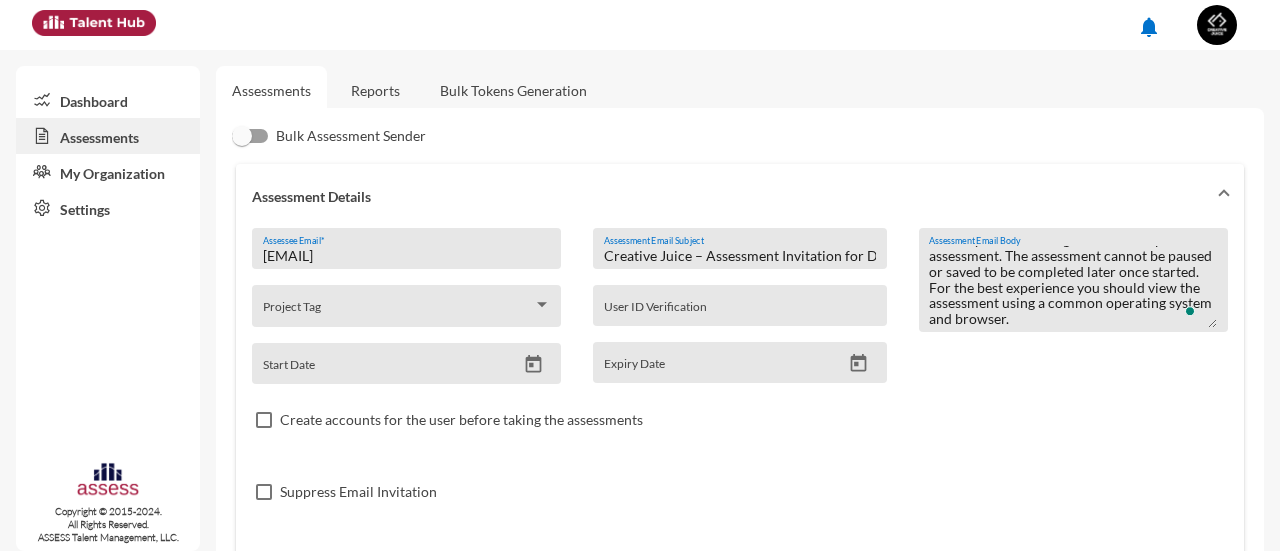 click on "Creative Juice – Assessment Invitation for Development Assessment" at bounding box center (740, 256) 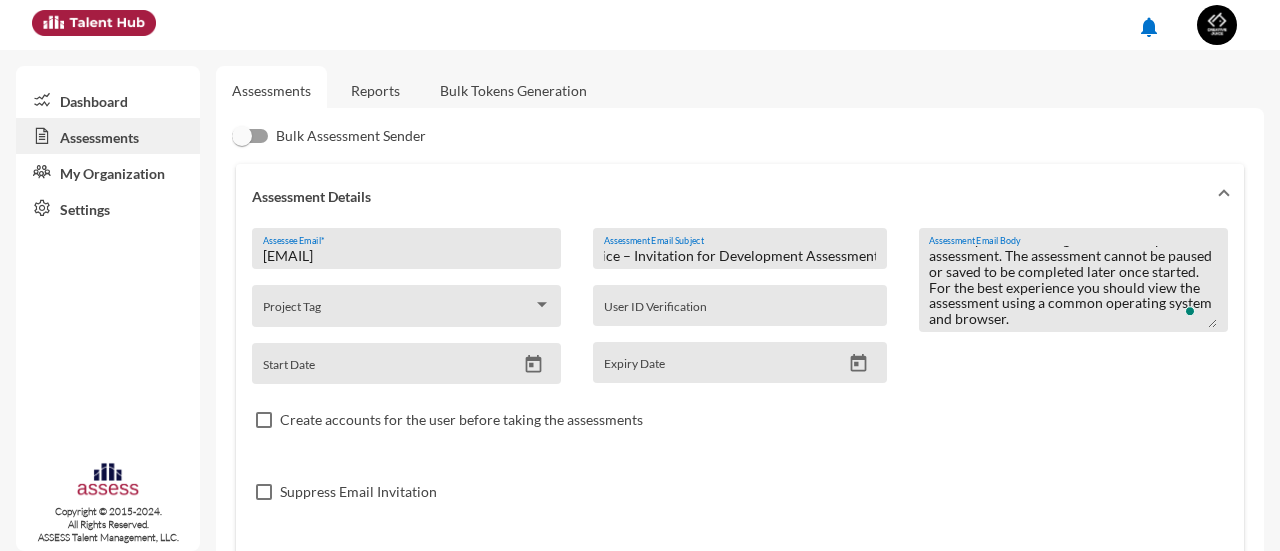 scroll, scrollTop: 0, scrollLeft: 0, axis: both 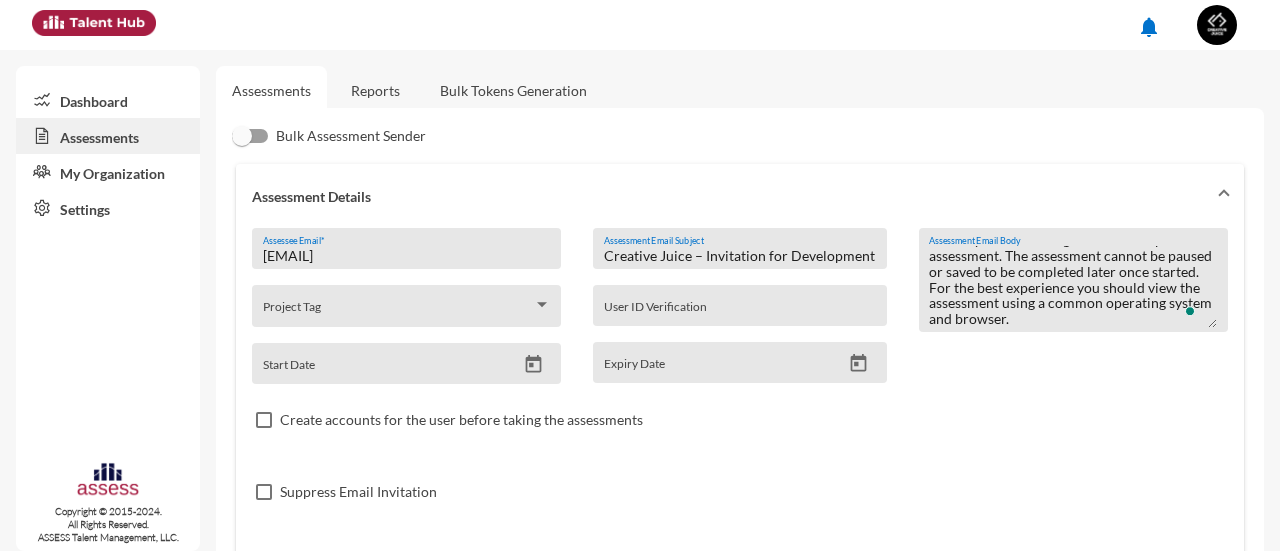 click on "Creative Juice – Invitation for Development Assessment" at bounding box center [740, 256] 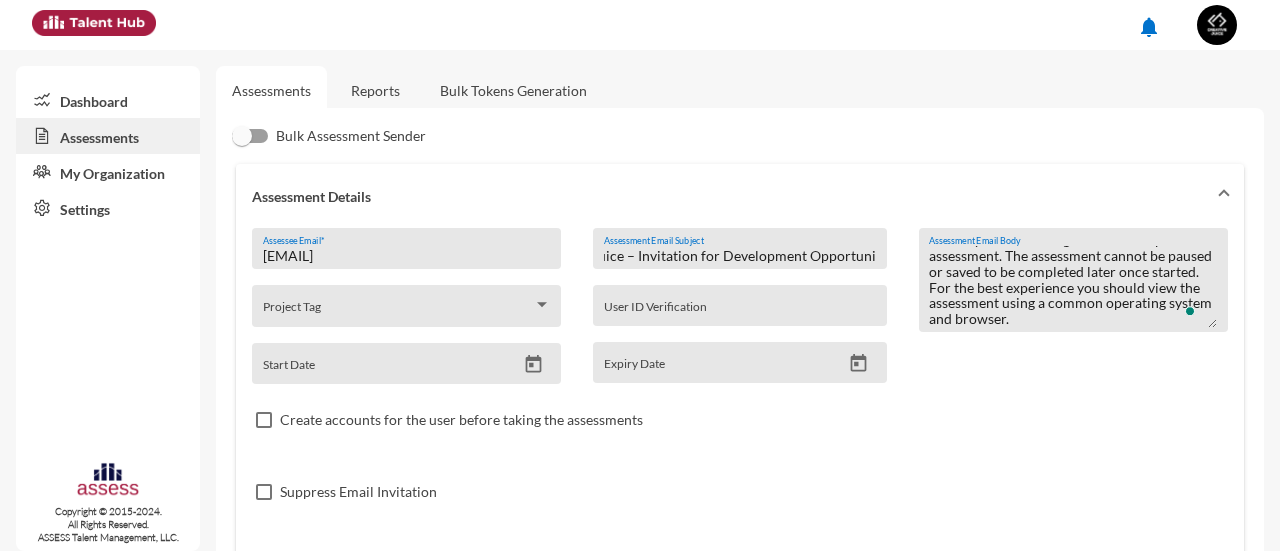 scroll, scrollTop: 0, scrollLeft: 76, axis: horizontal 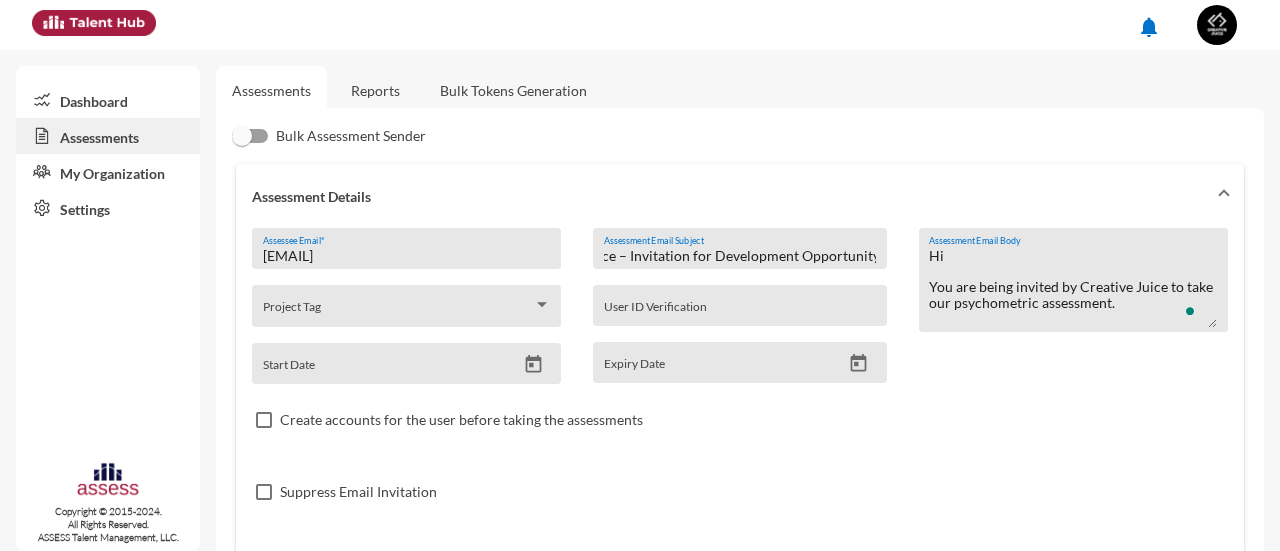 type on "Creative Juice – Invitation for Development Opportunity" 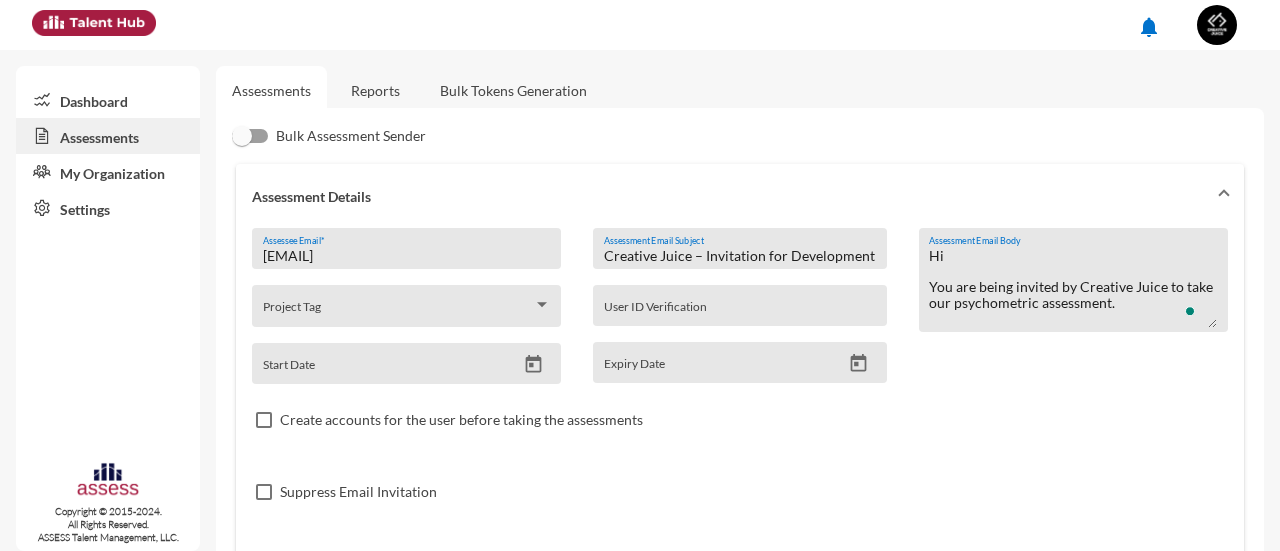 drag, startPoint x: 974, startPoint y: 305, endPoint x: 1130, endPoint y: 299, distance: 156.11534 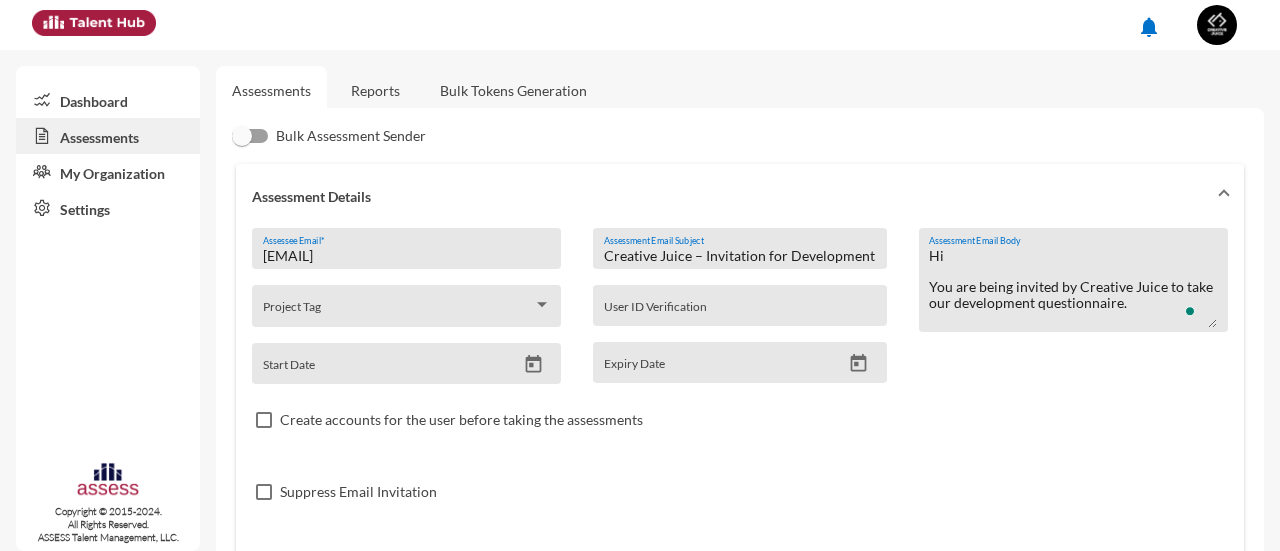 scroll, scrollTop: 72, scrollLeft: 0, axis: vertical 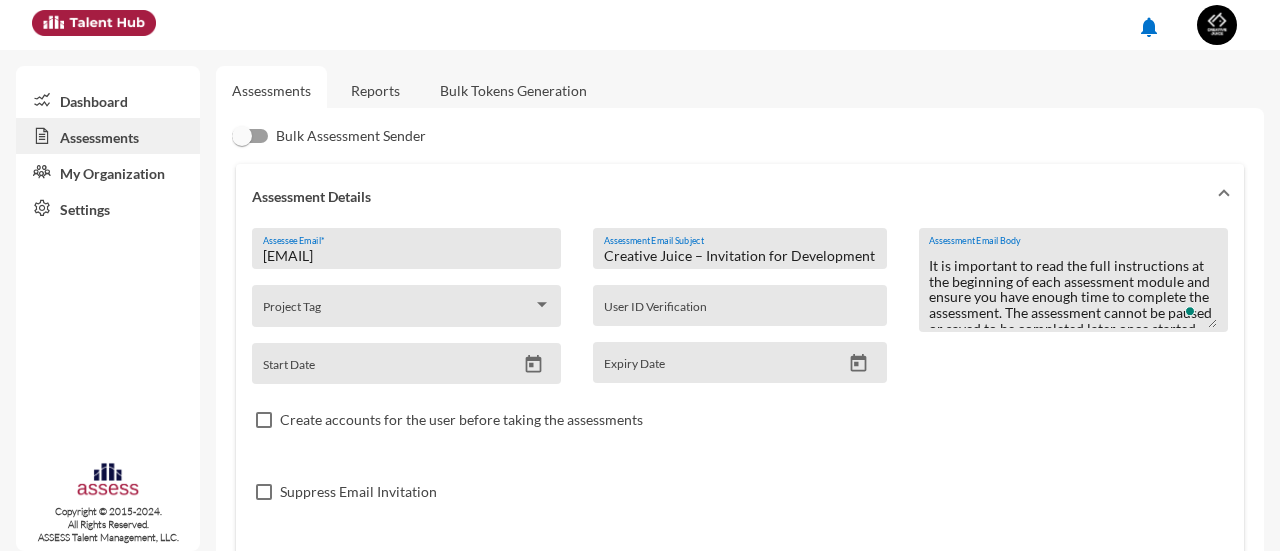 click on "Hi
You are being invited by Creative Juice to take our development questionnaire.
Before you start
It is important to read the full instructions at the beginning of each assessment module and ensure you have enough time to complete the assessment. The assessment cannot be paused or saved to be completed later once started. For the best experience you should view the assessment using a common operating system and browser." at bounding box center [1073, 287] 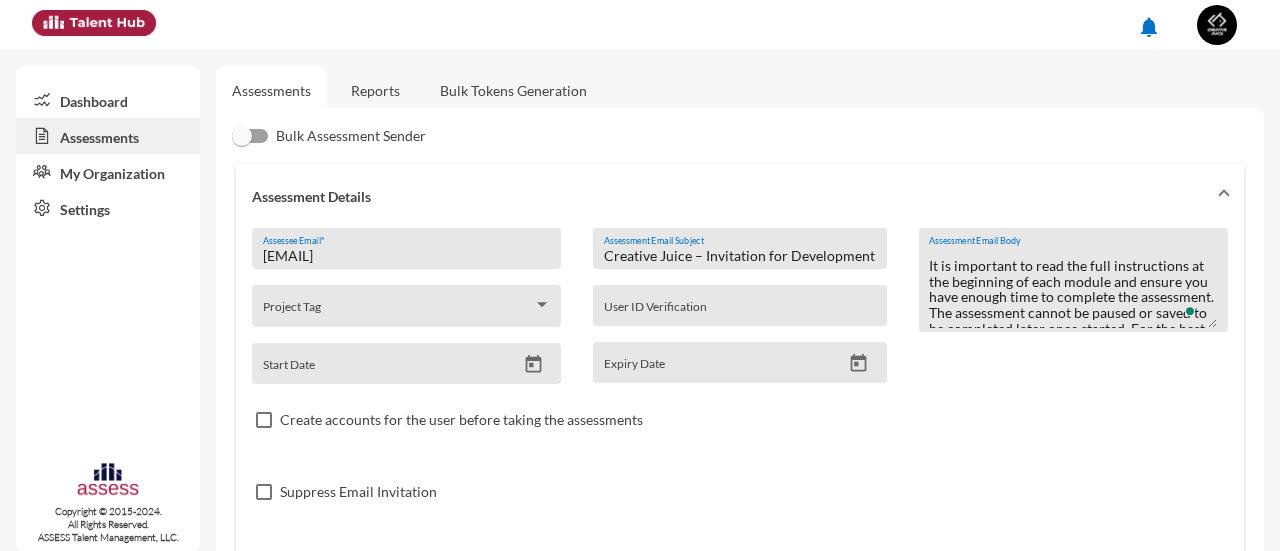 scroll, scrollTop: 157, scrollLeft: 0, axis: vertical 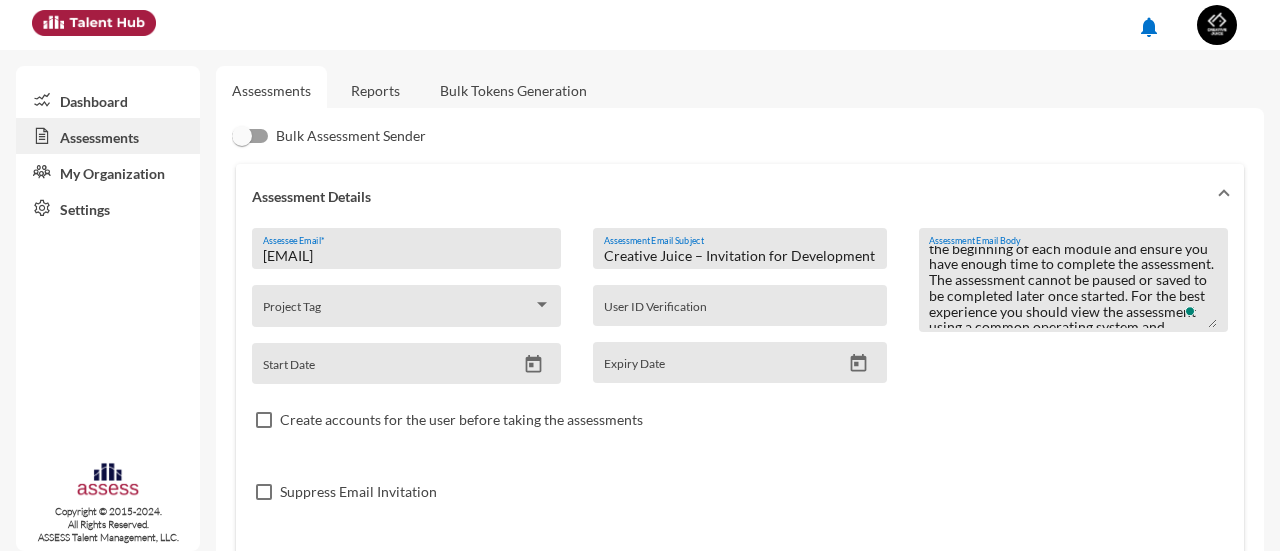 click on "Hi
You are being invited by Creative Juice to take our development questionnaire.
Before you start
It is important to read the full instructions at the beginning of each module and ensure you have enough time to complete the assessment. The assessment cannot be paused or saved to be completed later once started. For the best experience you should view the assessment using a common operating system and browser." at bounding box center [1073, 287] 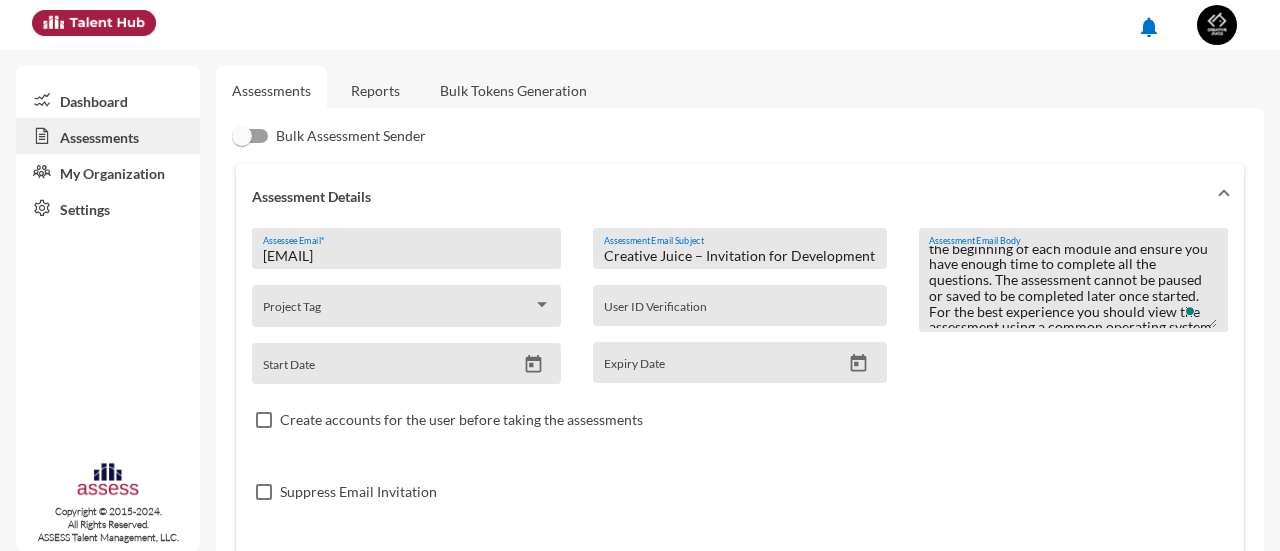 click on "Hi
You are being invited by Creative Juice to take our development questionnaire.
Before you start
It is important to read the full instructions at the beginning of each module and ensure you have enough time to complete all the questions. The assessment cannot be paused or saved to be completed later once started. For the best experience you should view the assessment using a common operating system and browser." at bounding box center (1073, 287) 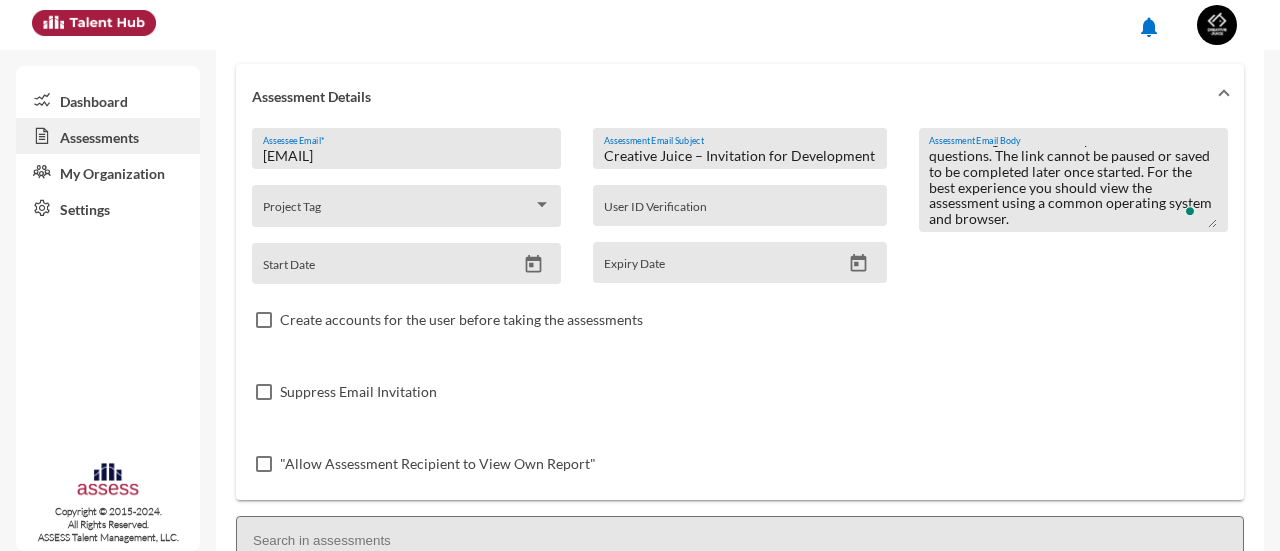 click on "Hi
You are being invited by Creative Juice to take our development questionnaire.
Before you start
It is important to read the full instructions at the beginning of each module and ensure you have enough time to complete all the questions. The link cannot be paused or saved to be completed later once started. For the best experience you should view the assessment using a common operating system and browser." at bounding box center (1073, 187) 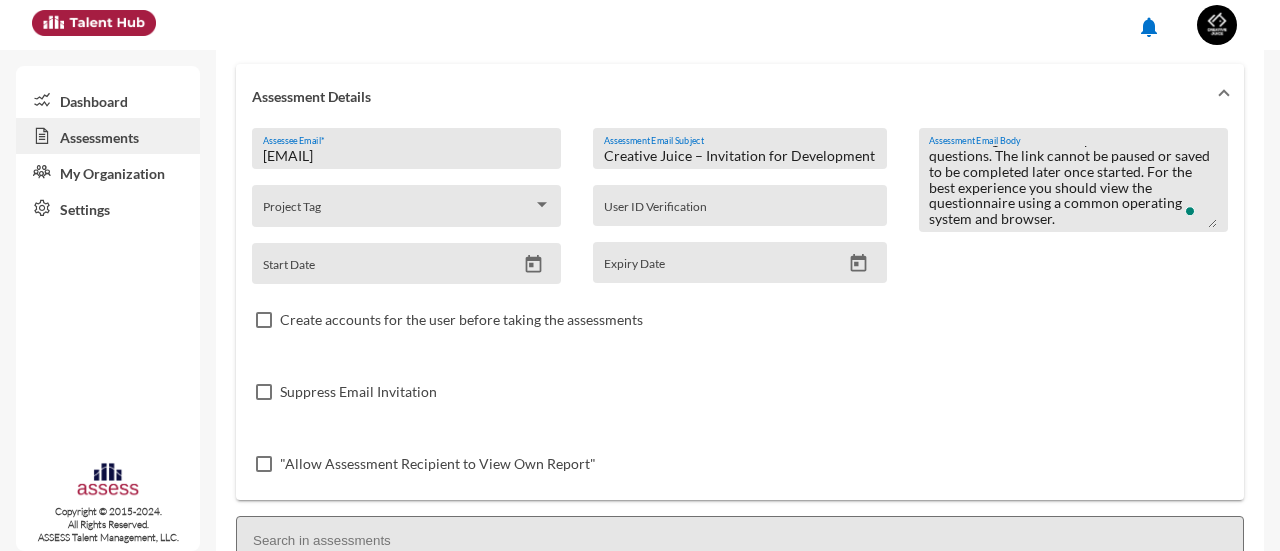 type on "Hi
You are being invited by Creative Juice to take our development questionnaire.
Before you start
It is important to read the full instructions at the beginning of each module and ensure you have enough time to complete all the questions. The link cannot be paused or saved to be completed later once started. For the best experience you should view the questionnaire using a common operating system and browser." 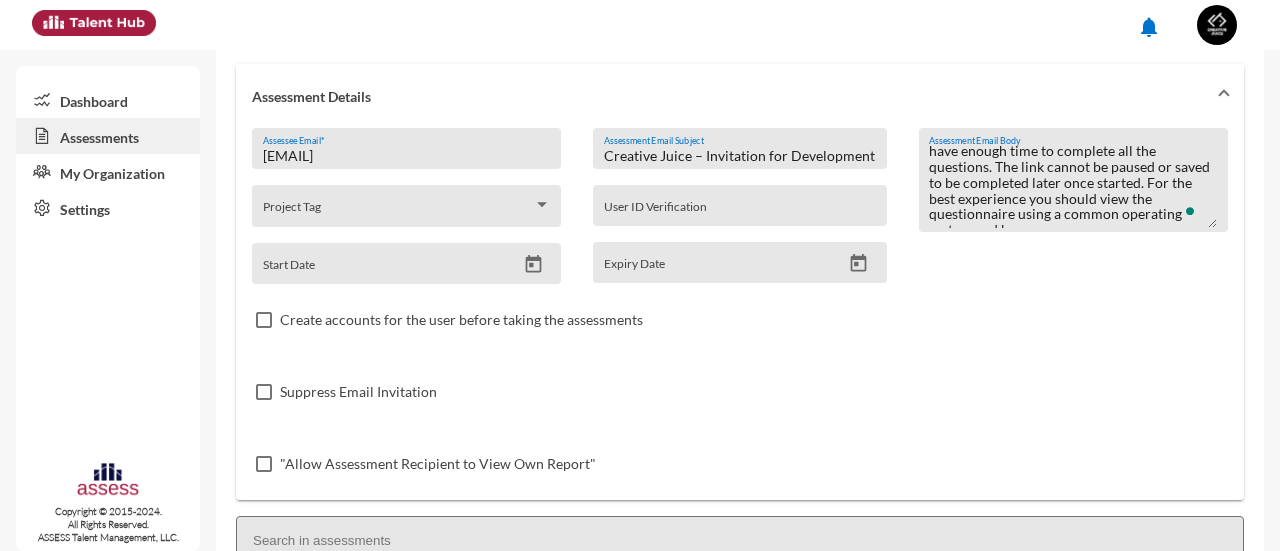 scroll, scrollTop: 126, scrollLeft: 0, axis: vertical 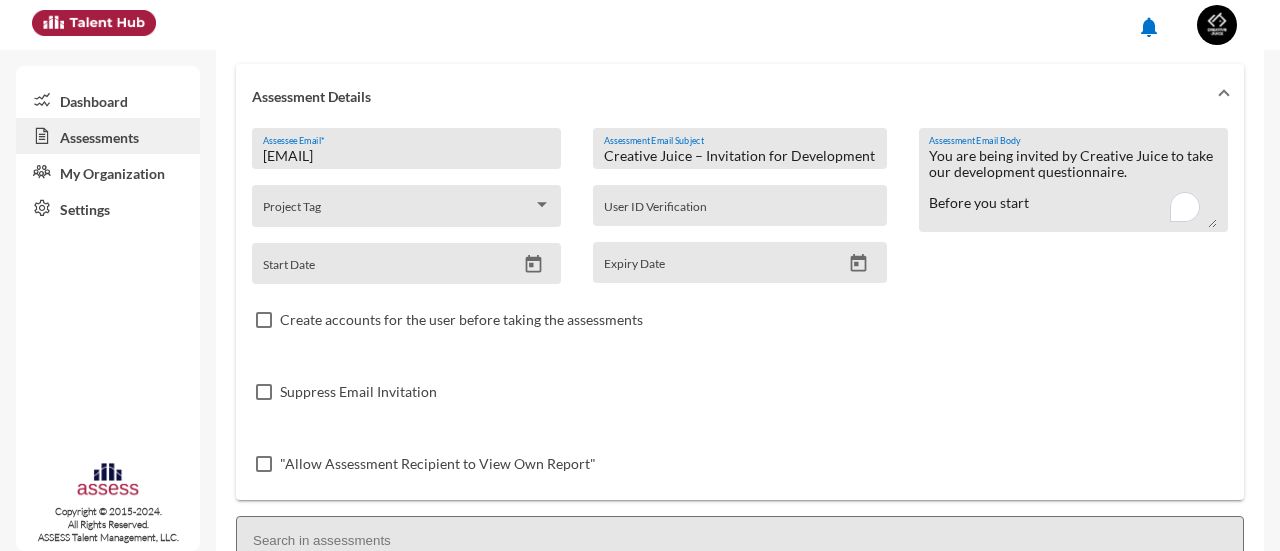 click on "Hi
You are being invited by Creative Juice to take our development questionnaire.
Before you start
It is important to read the full instructions at the beginning of each module and ensure you have enough time to complete all the questions. The link cannot be paused or saved to be completed later once started. For the best experience you should view the questionnaire using a common operating system and browser." at bounding box center (1073, 187) 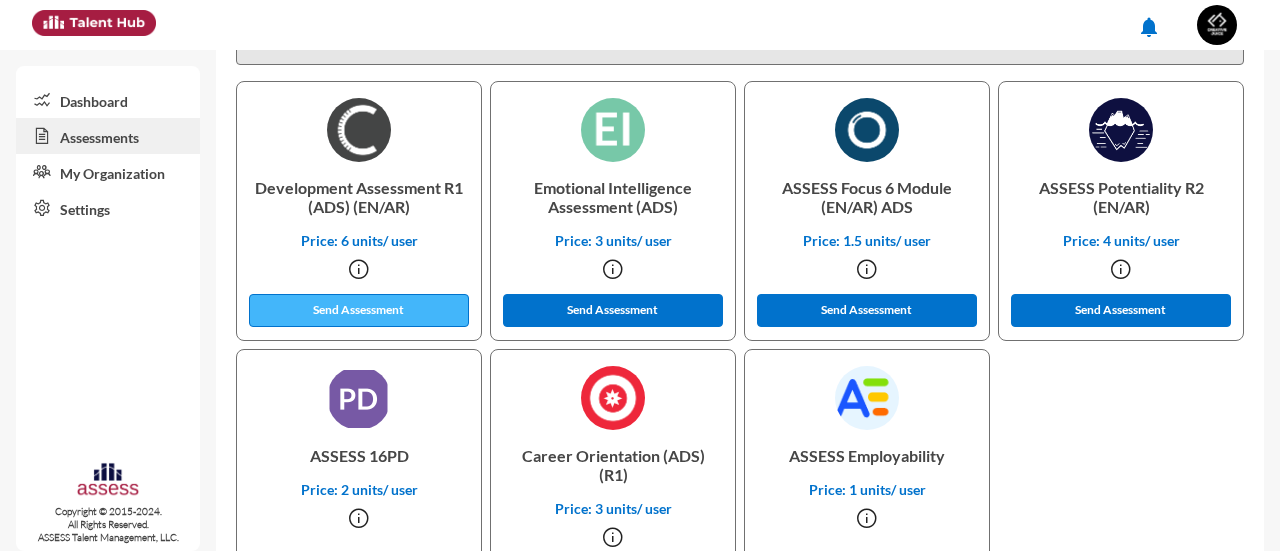 click on "Send Assessment" at bounding box center [359, 310] 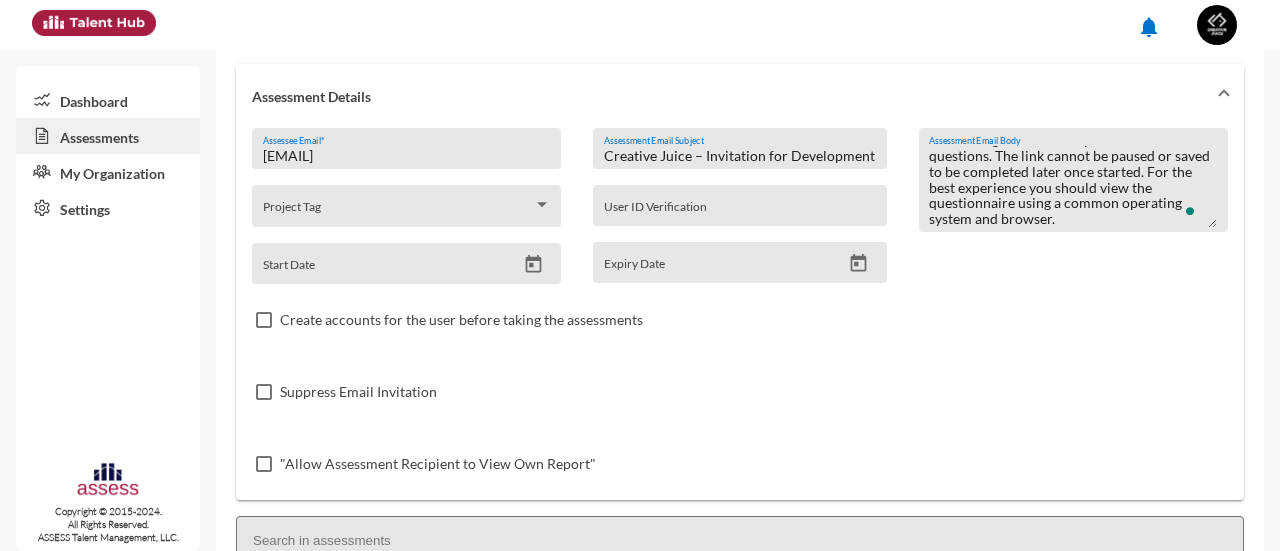 click on "[EMAIL]" at bounding box center [407, 156] 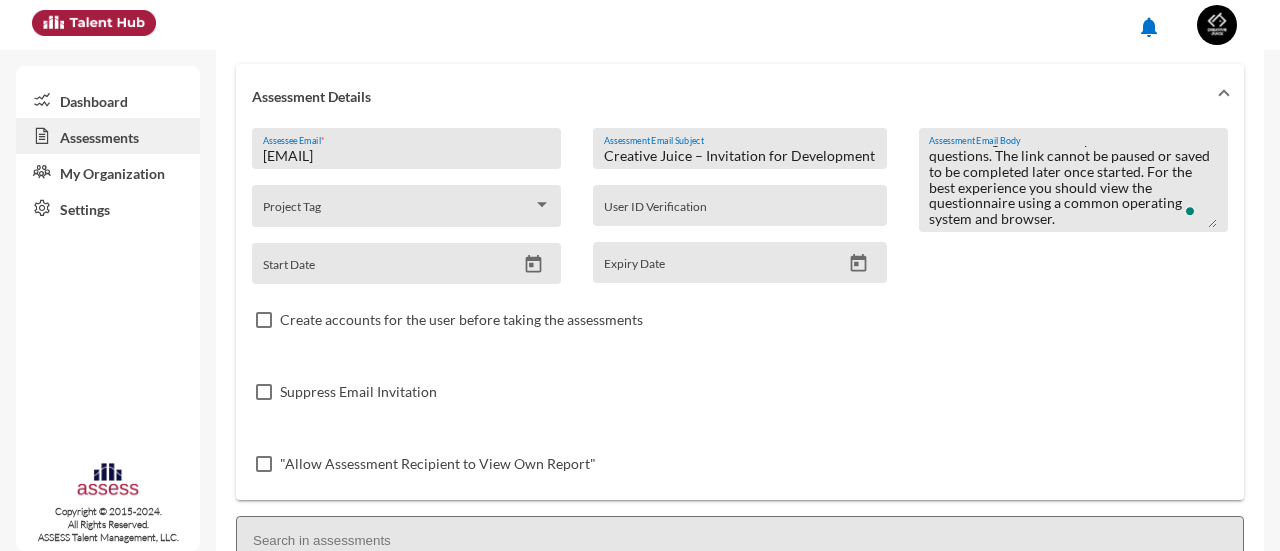 click on "[EMAIL]" at bounding box center (407, 156) 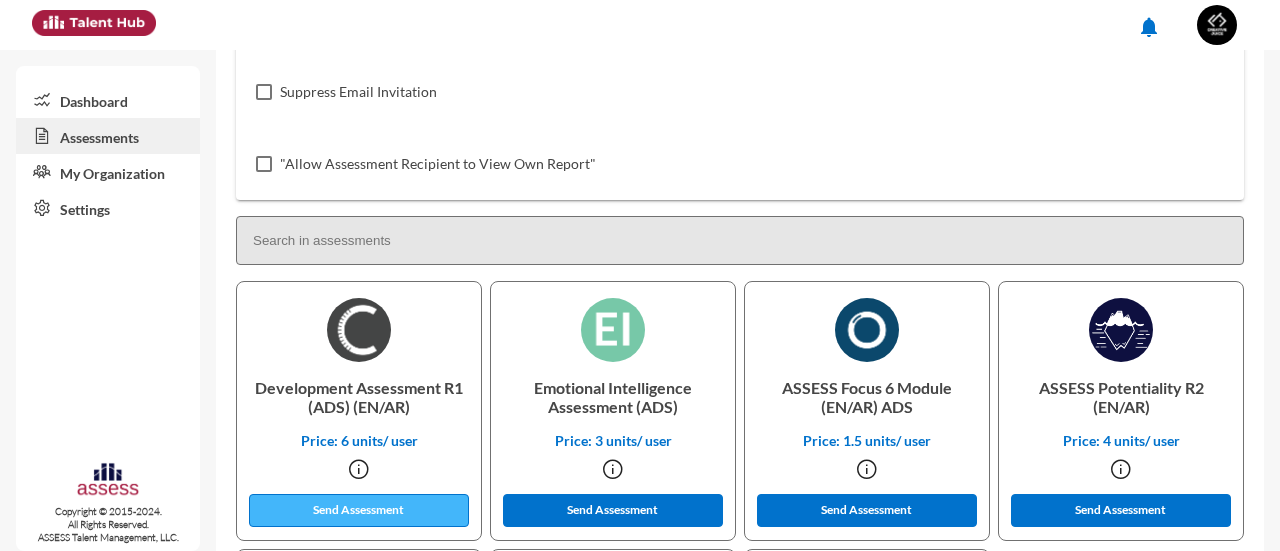 click on "Send Assessment" at bounding box center (359, 510) 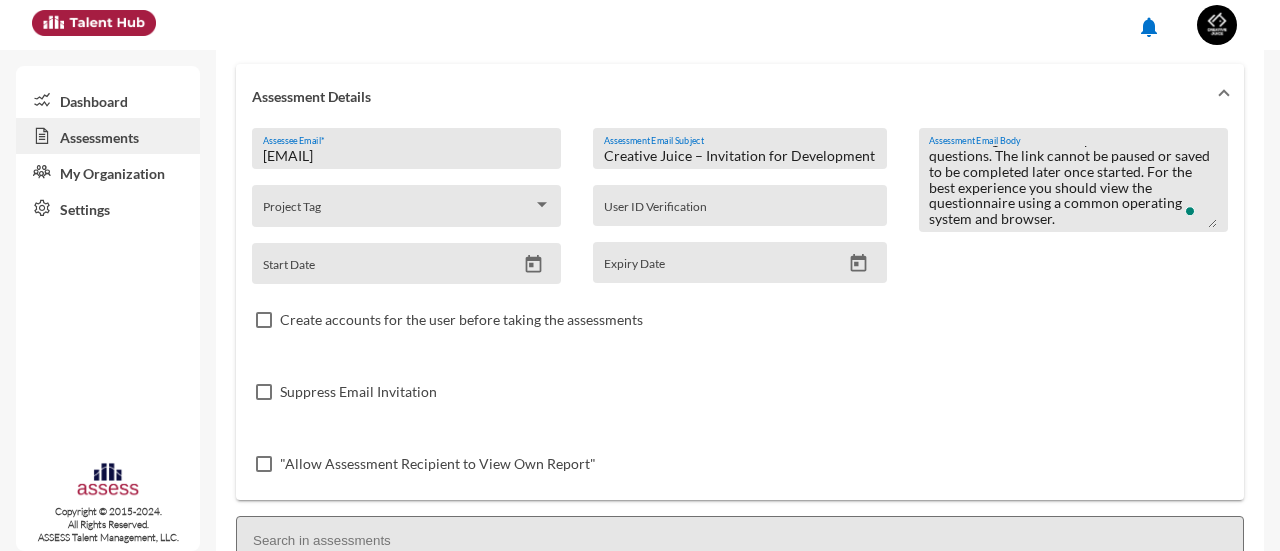 click on "[EMAIL]" at bounding box center (407, 156) 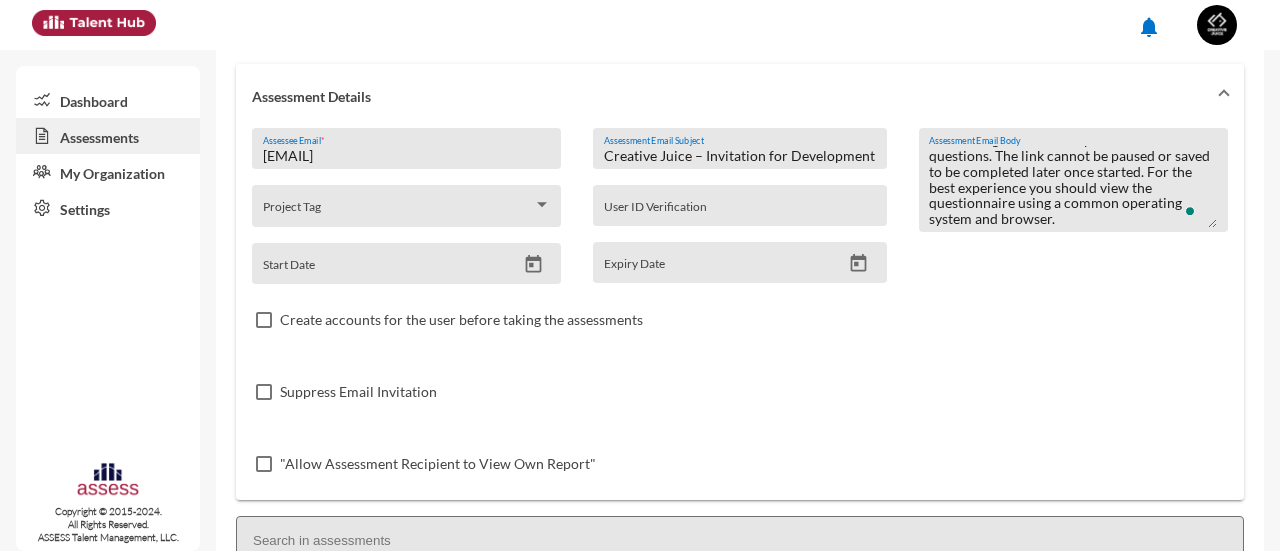 click on "[EMAIL]" at bounding box center (407, 156) 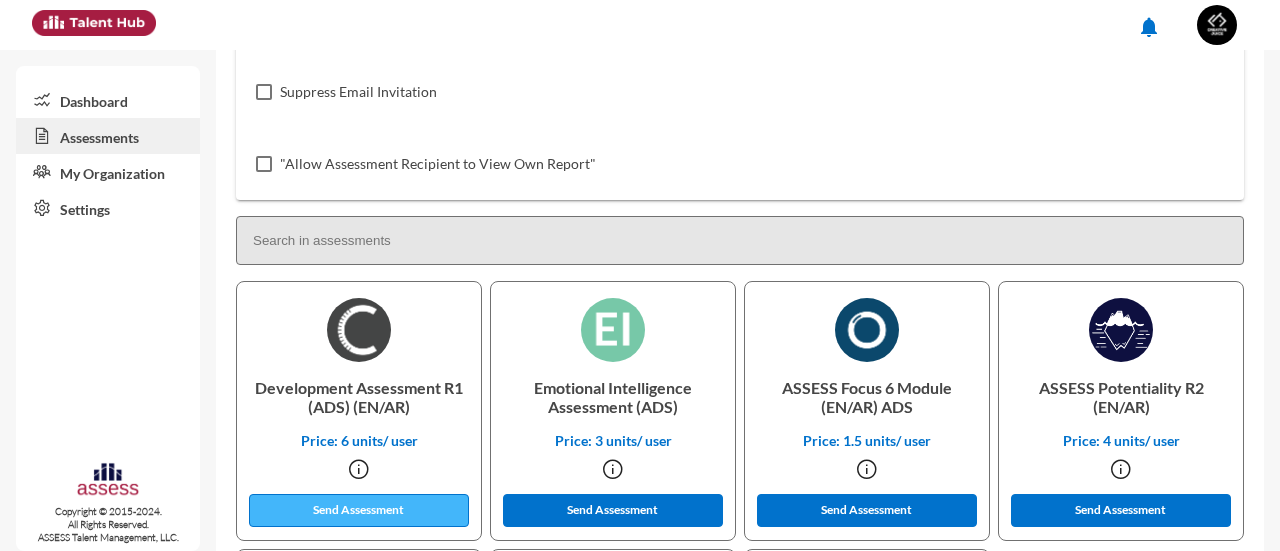 click on "Send Assessment" at bounding box center (359, 510) 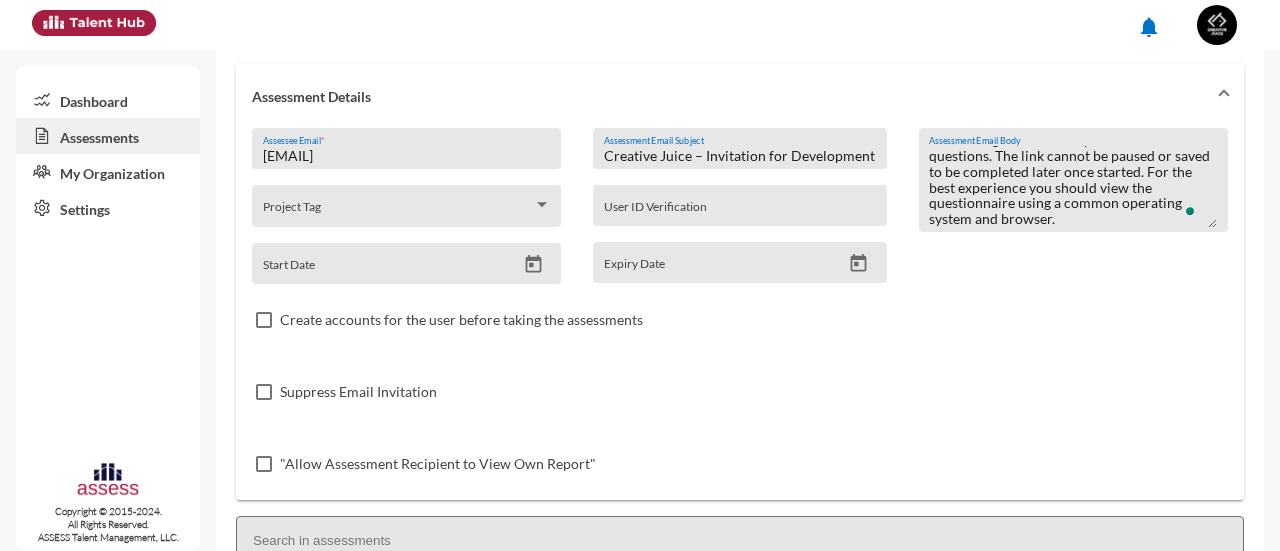 click on "[EMAIL]" at bounding box center (407, 156) 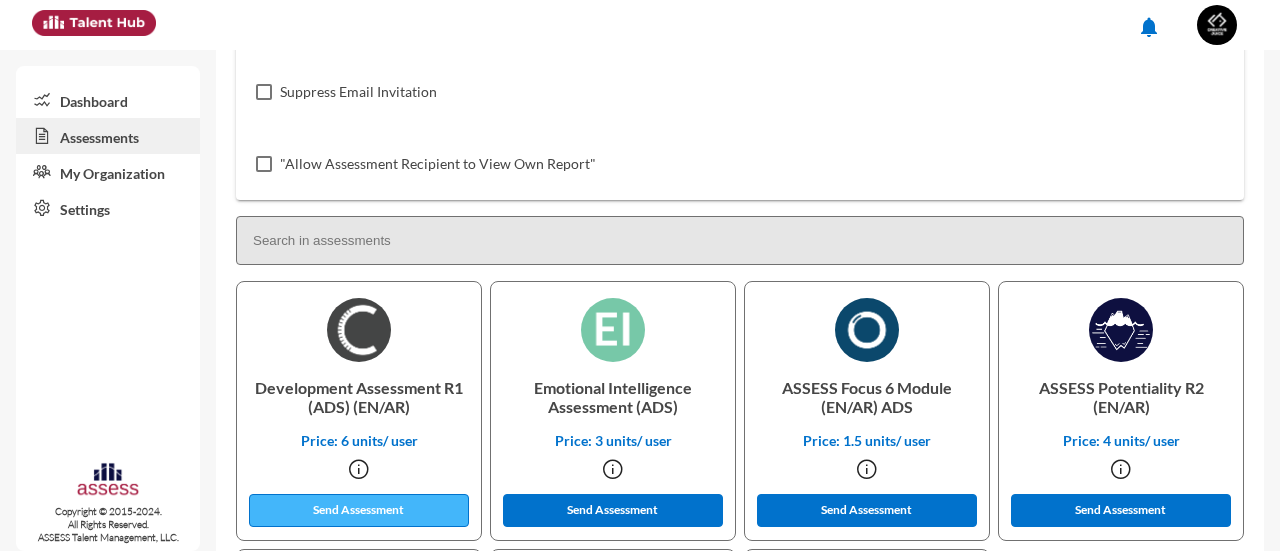 click on "Send Assessment" at bounding box center [359, 510] 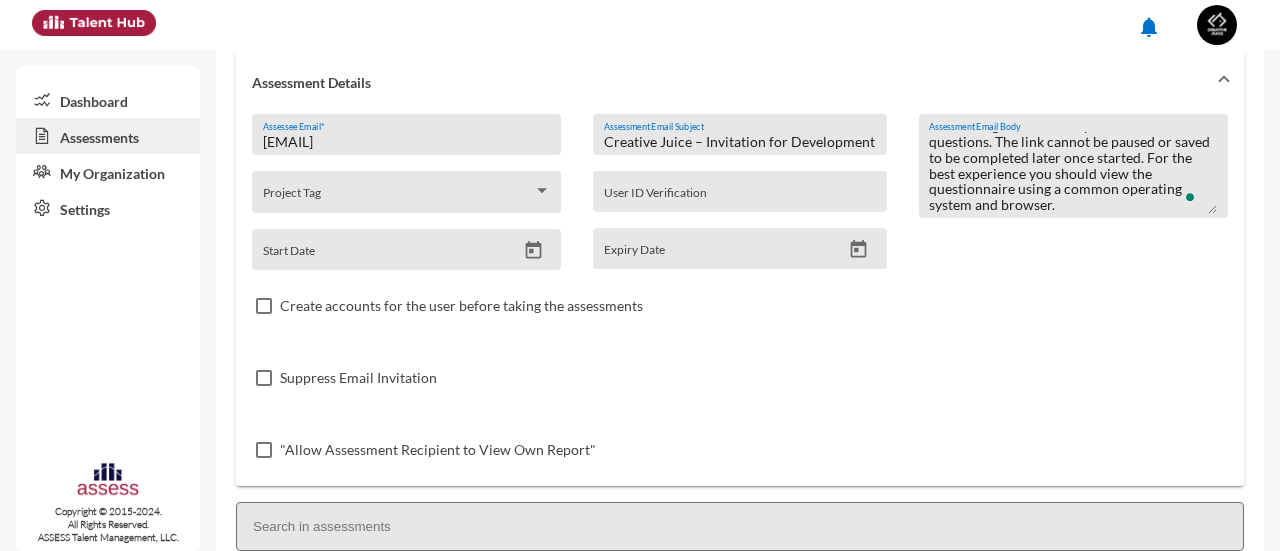 scroll, scrollTop: 100, scrollLeft: 0, axis: vertical 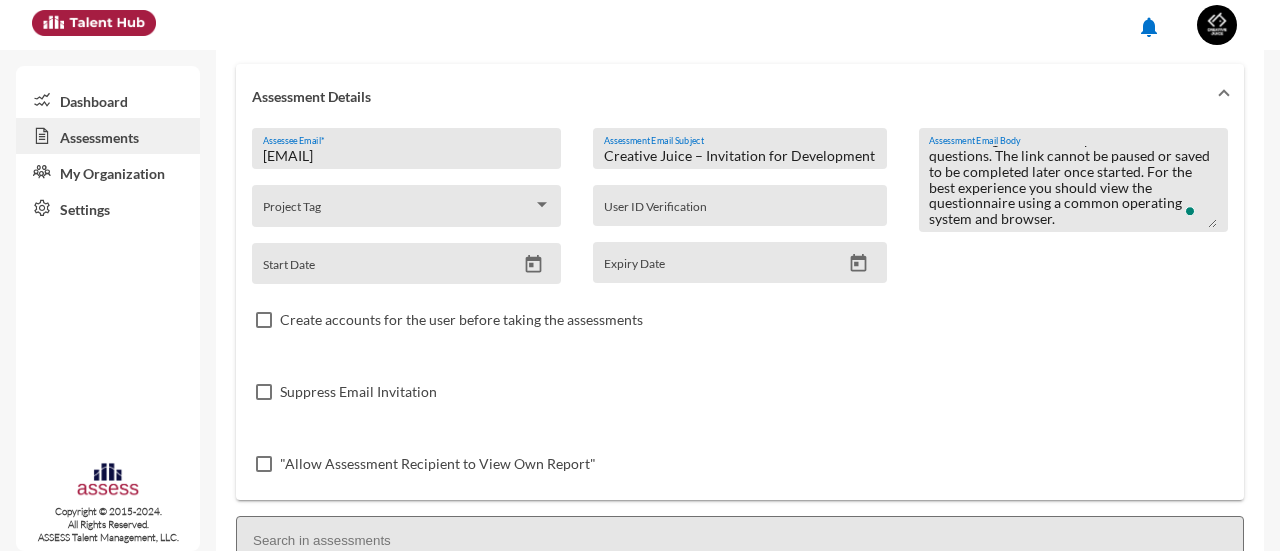 click on "[EMAIL]" at bounding box center (407, 156) 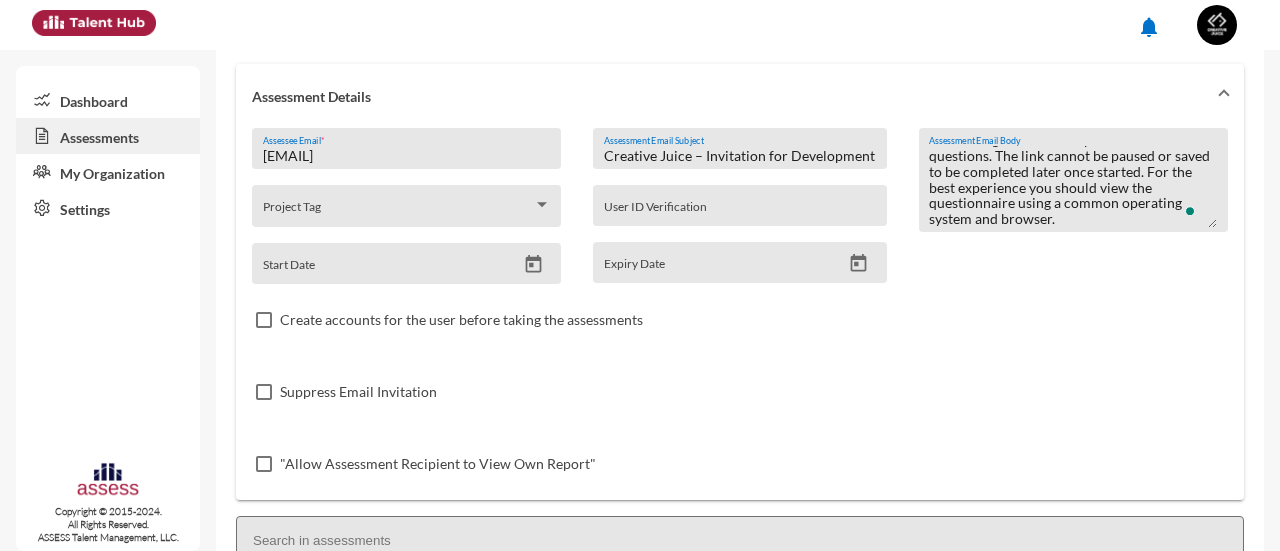 click on "[EMAIL]" at bounding box center (407, 156) 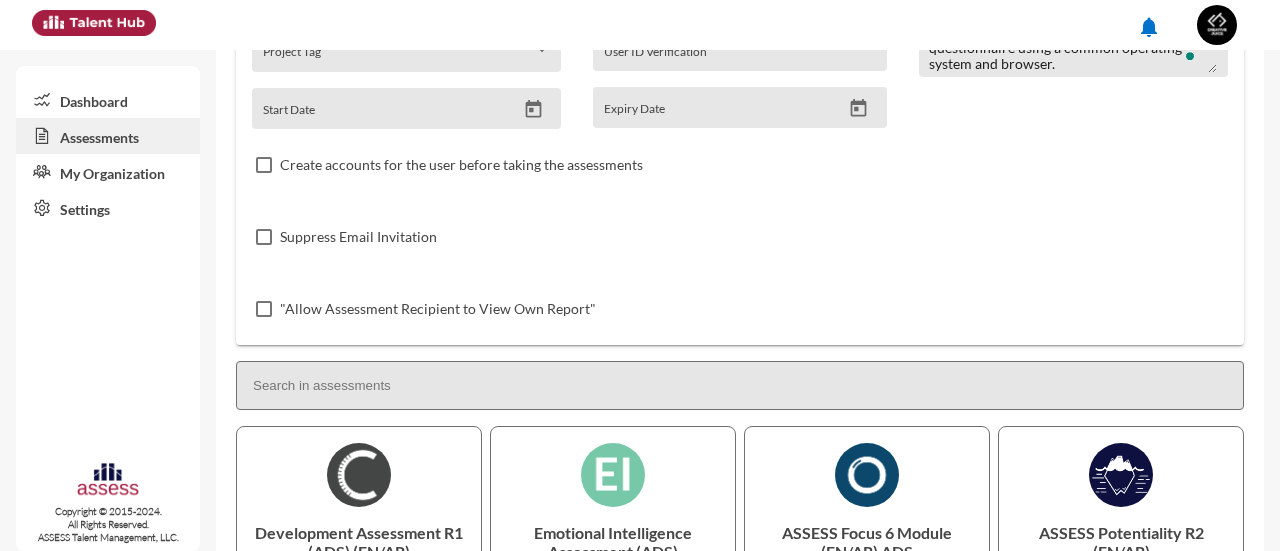 scroll, scrollTop: 400, scrollLeft: 0, axis: vertical 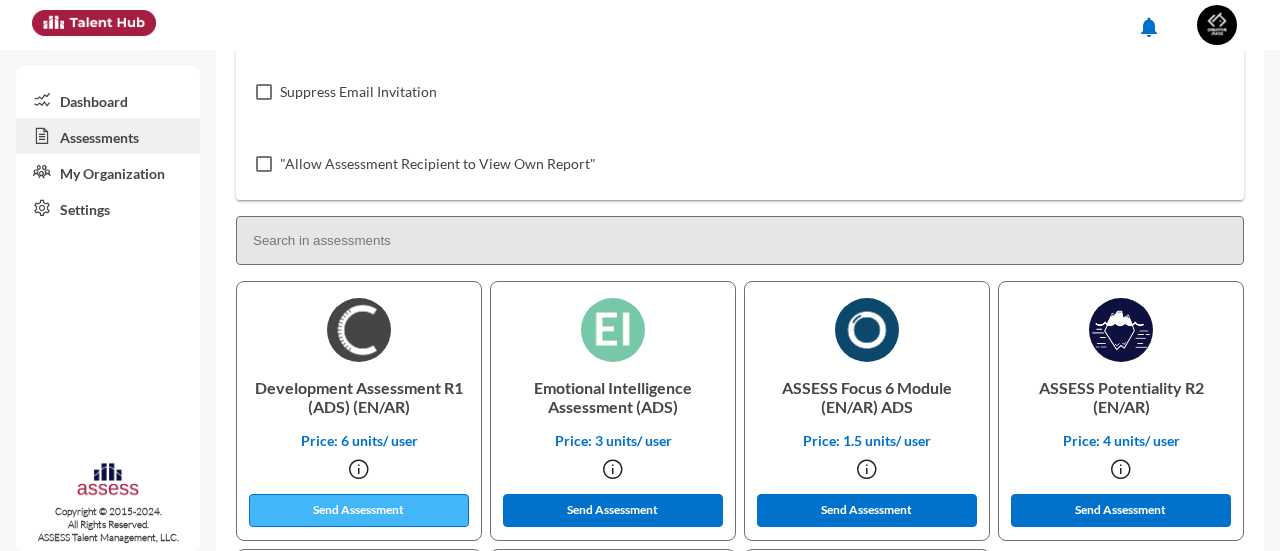 click on "Send Assessment" at bounding box center [359, 510] 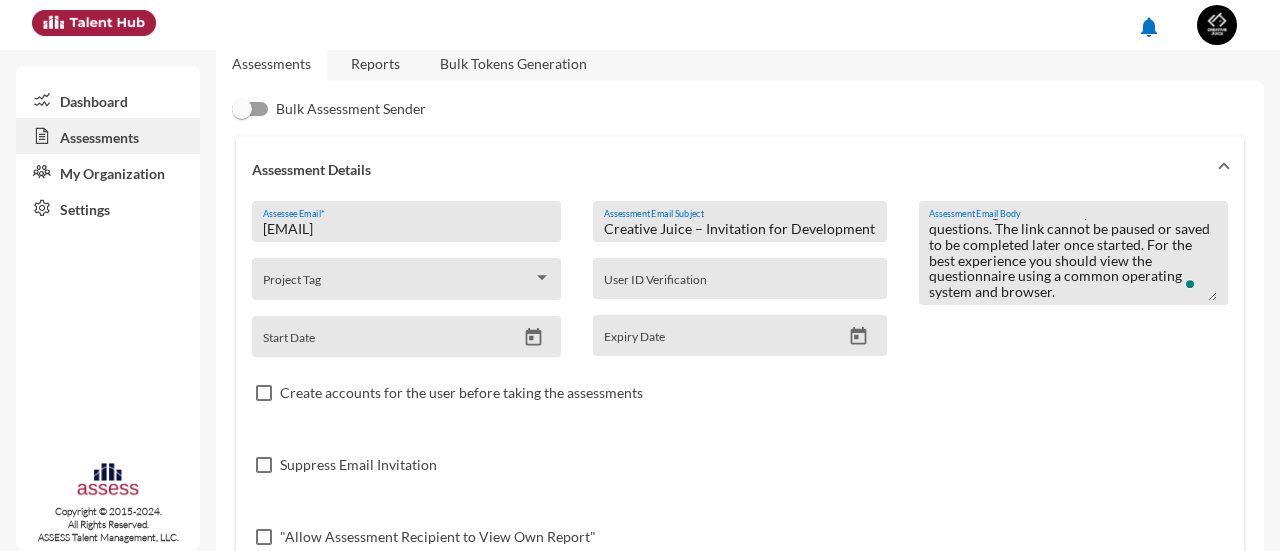 scroll, scrollTop: 0, scrollLeft: 0, axis: both 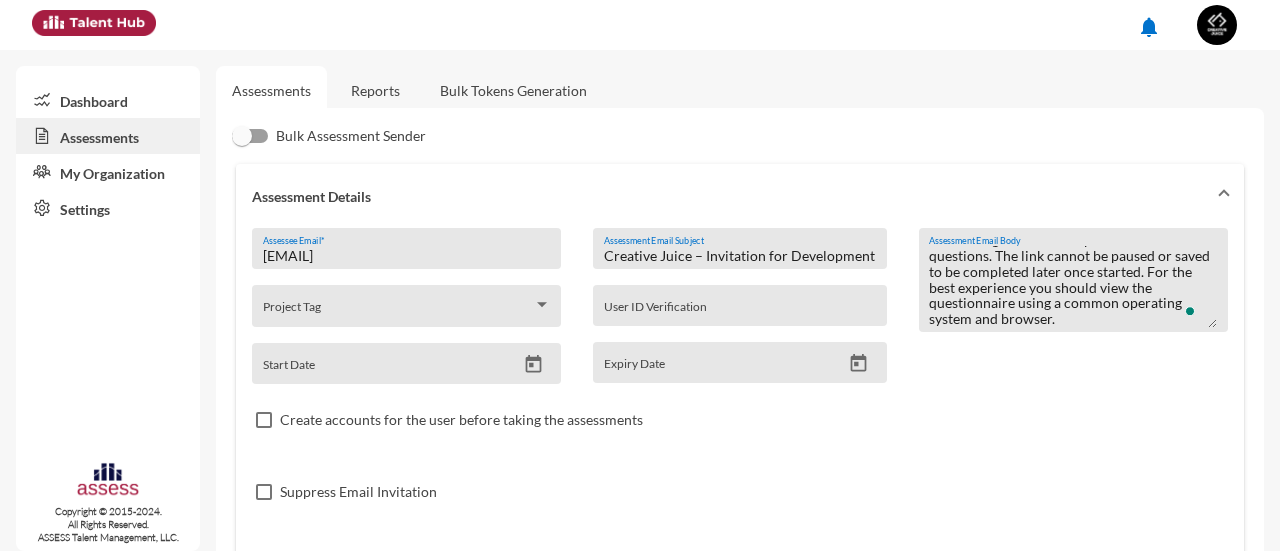 click on "[EMAIL] Assessee Email   *" at bounding box center (407, 254) 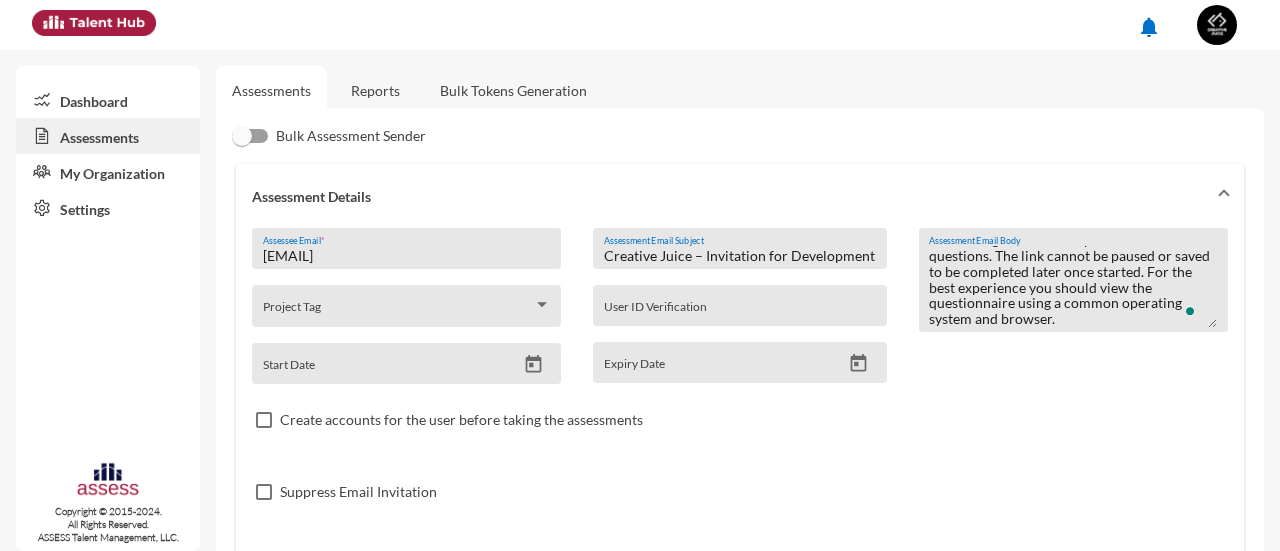 click on "[EMAIL]" at bounding box center (407, 256) 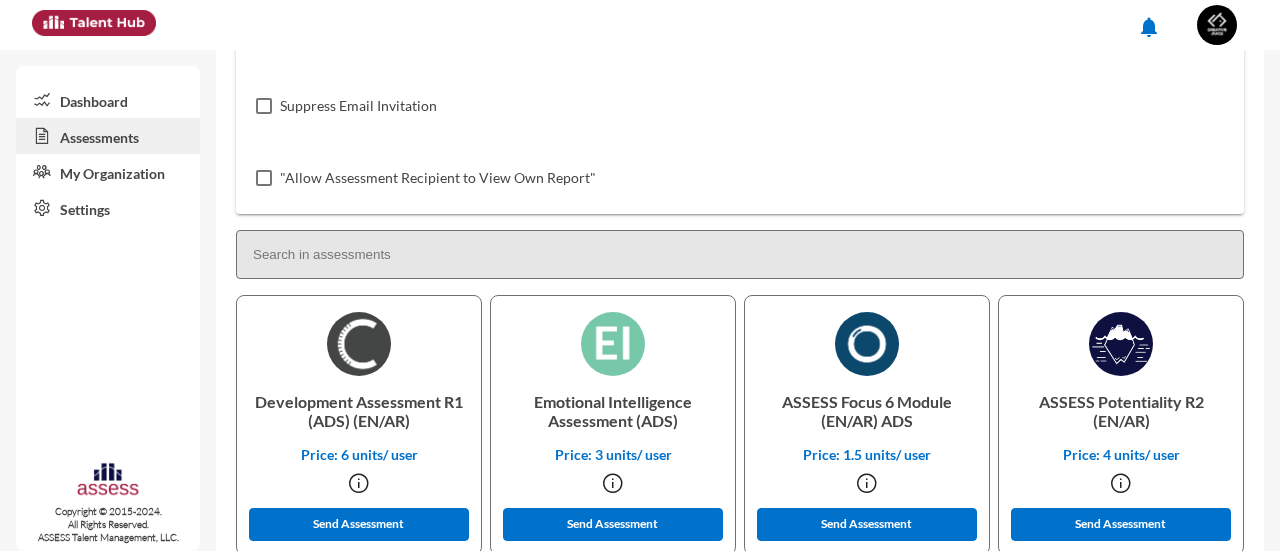 scroll, scrollTop: 400, scrollLeft: 0, axis: vertical 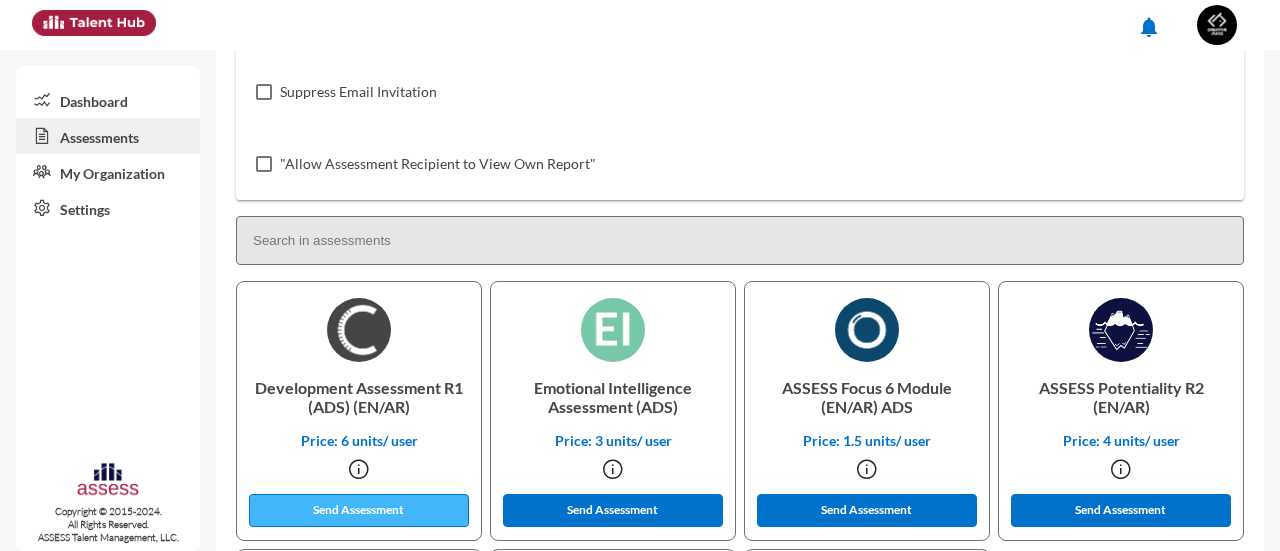 click on "Send Assessment" at bounding box center [359, 510] 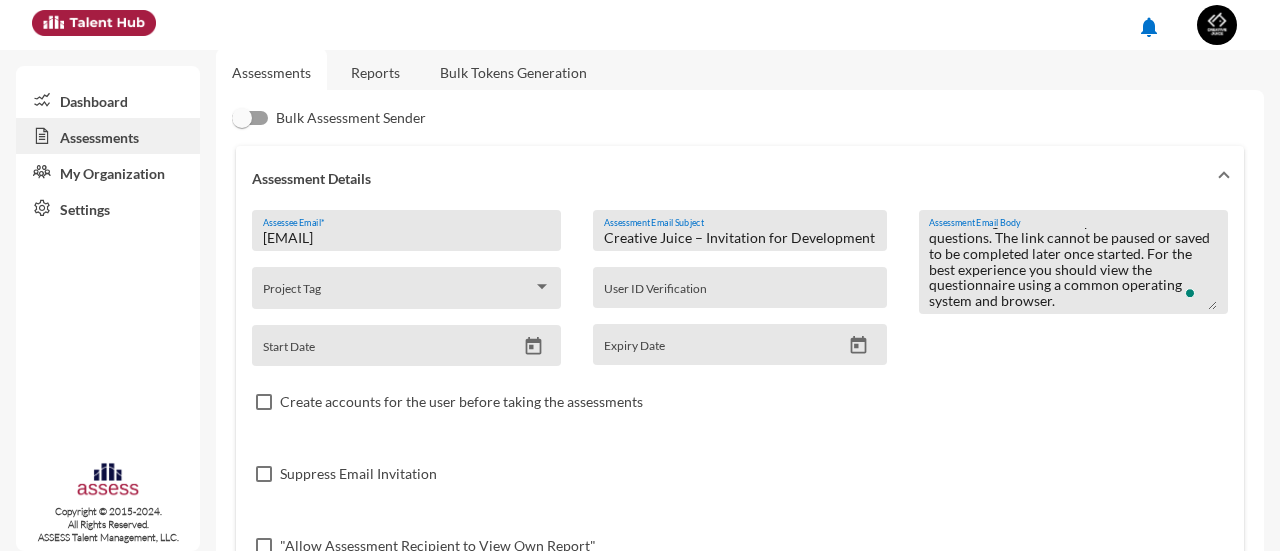 scroll, scrollTop: 0, scrollLeft: 0, axis: both 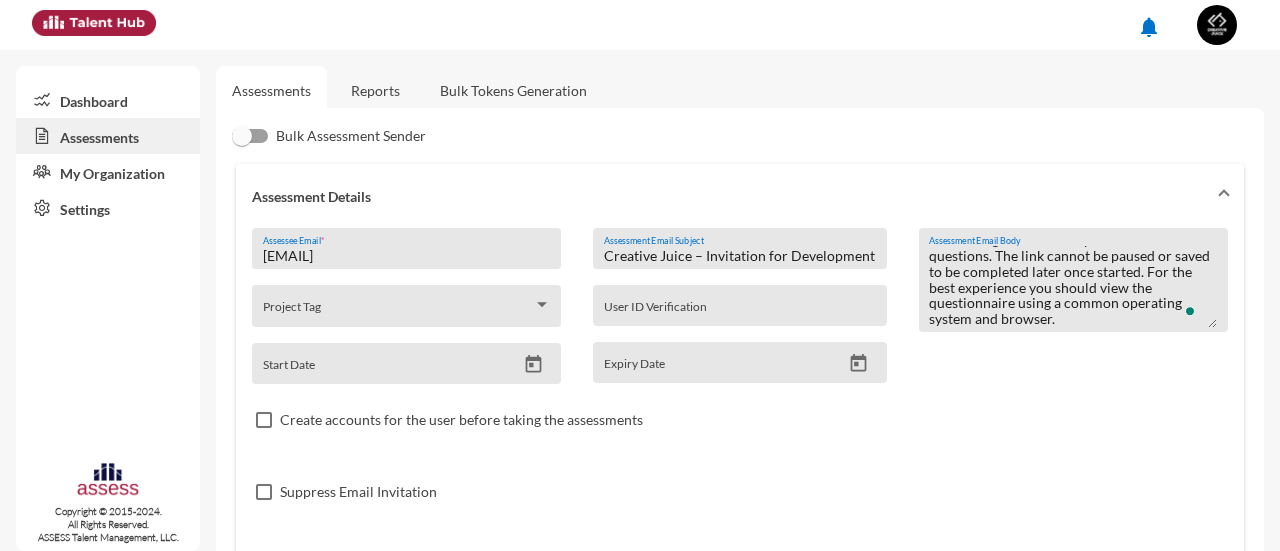 click on "[EMAIL]" at bounding box center [407, 256] 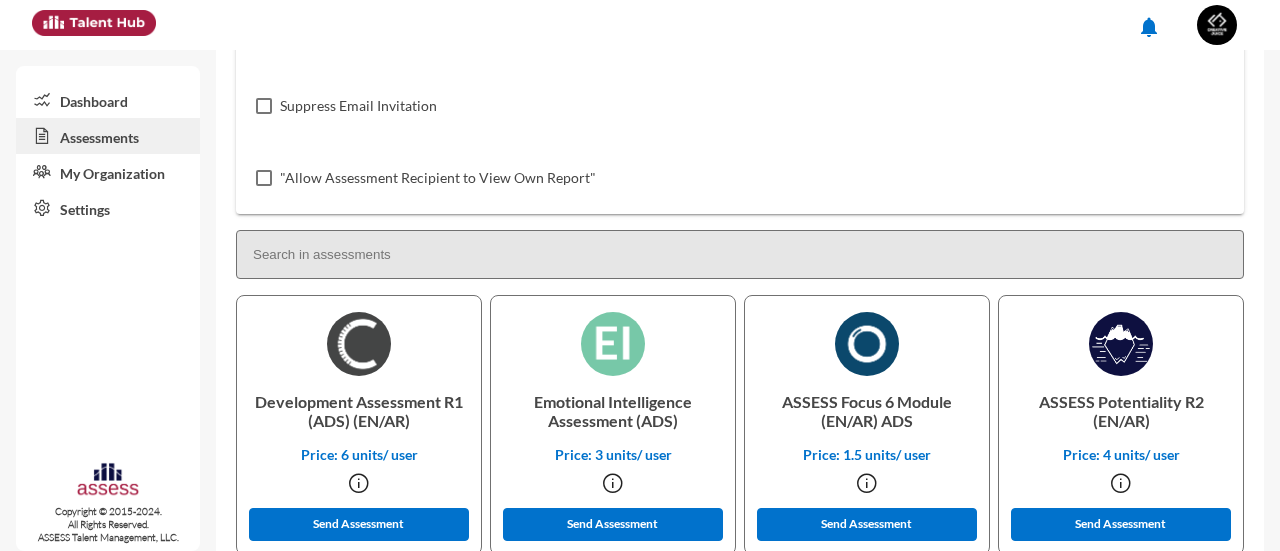 scroll, scrollTop: 400, scrollLeft: 0, axis: vertical 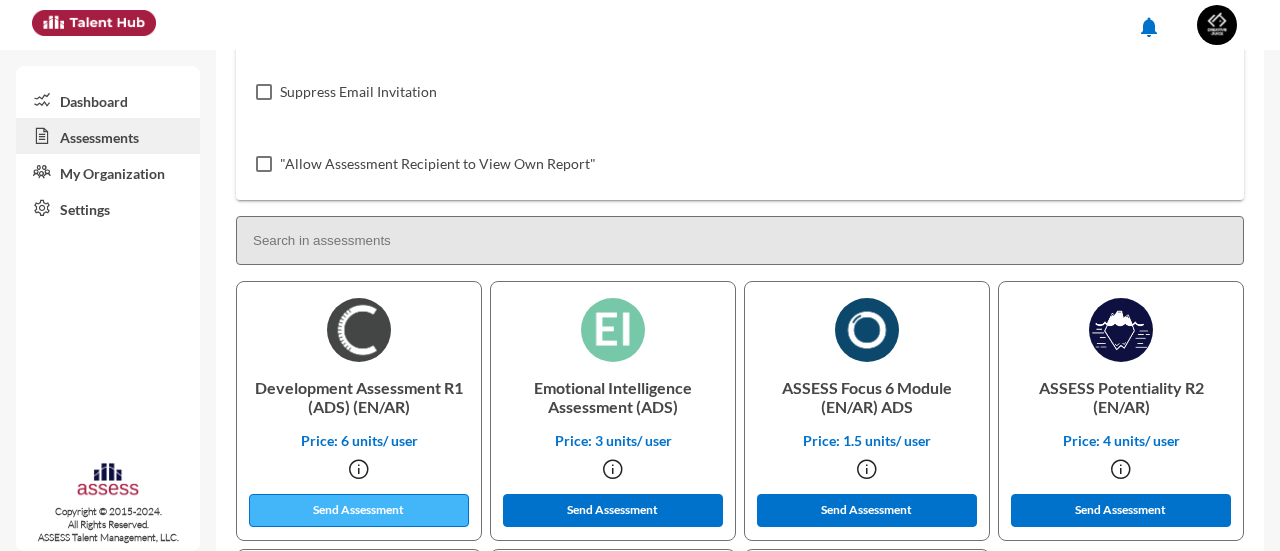 click on "Send Assessment" at bounding box center [359, 510] 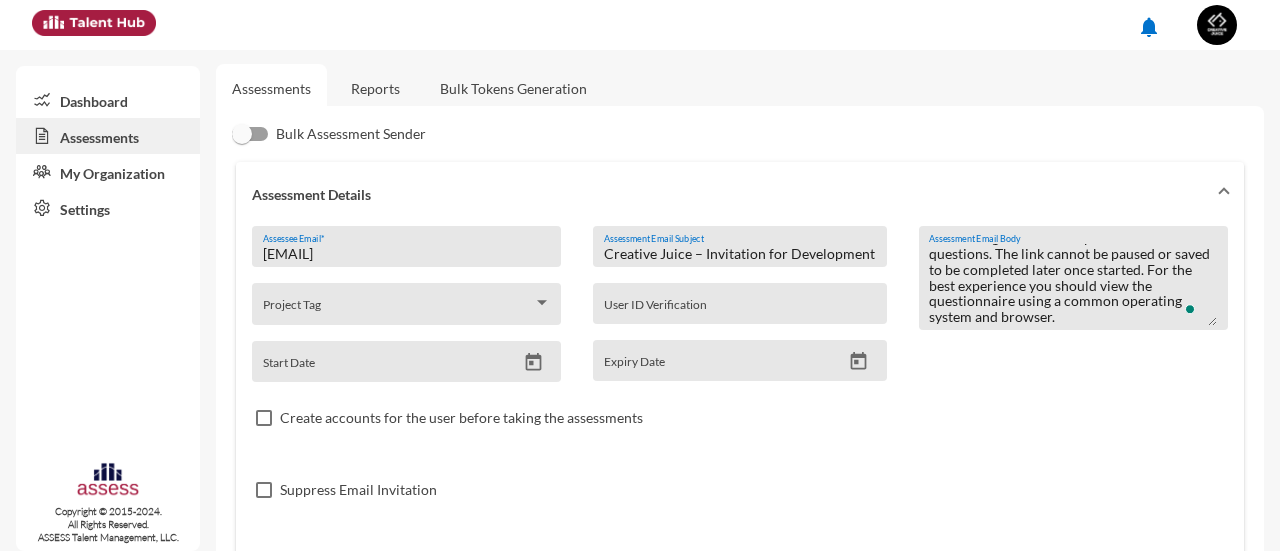 scroll, scrollTop: 0, scrollLeft: 0, axis: both 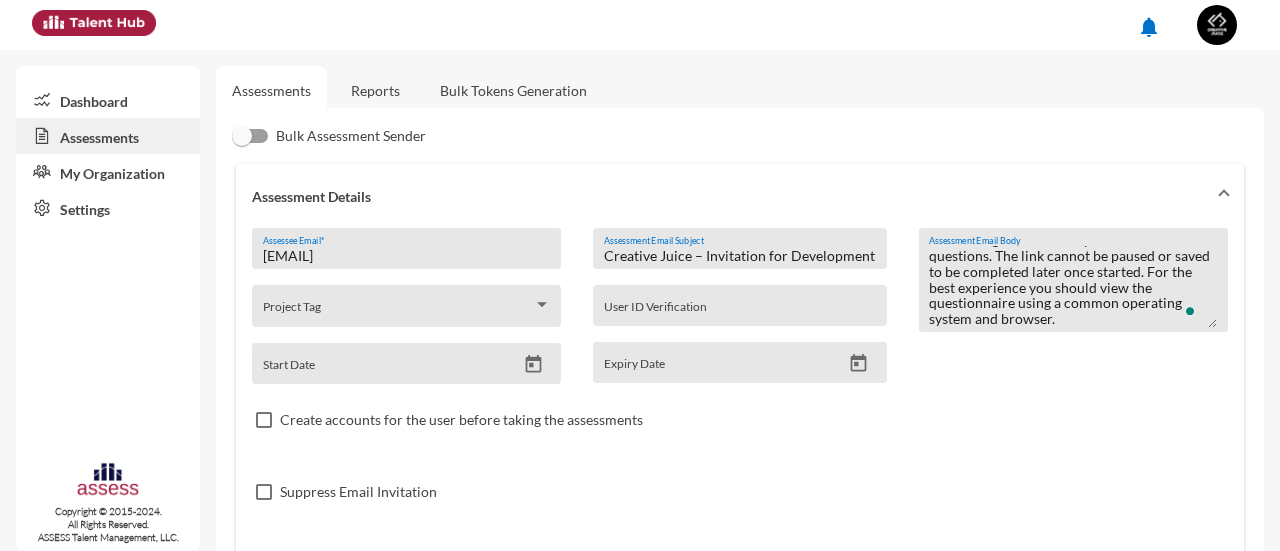 click on "[EMAIL]" at bounding box center (407, 256) 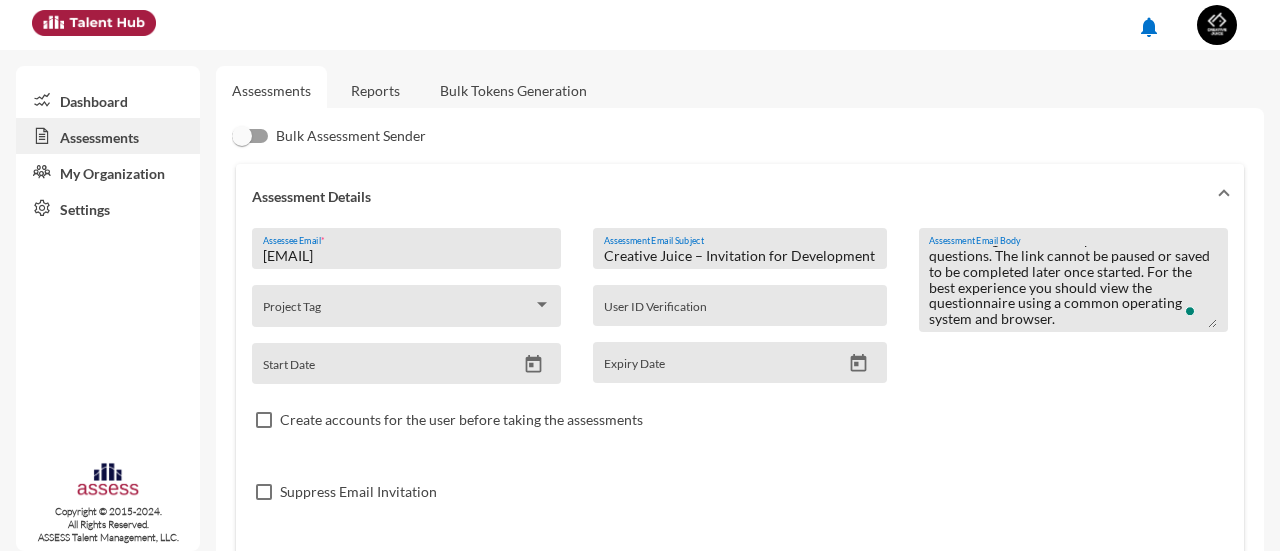click on "[EMAIL]" at bounding box center (407, 256) 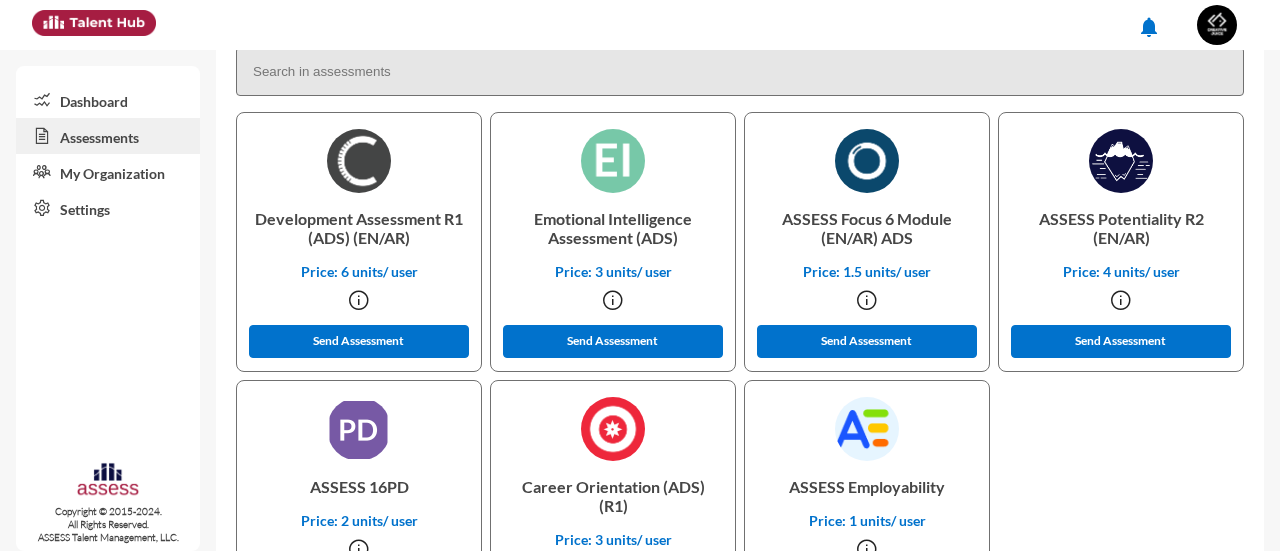 scroll, scrollTop: 600, scrollLeft: 0, axis: vertical 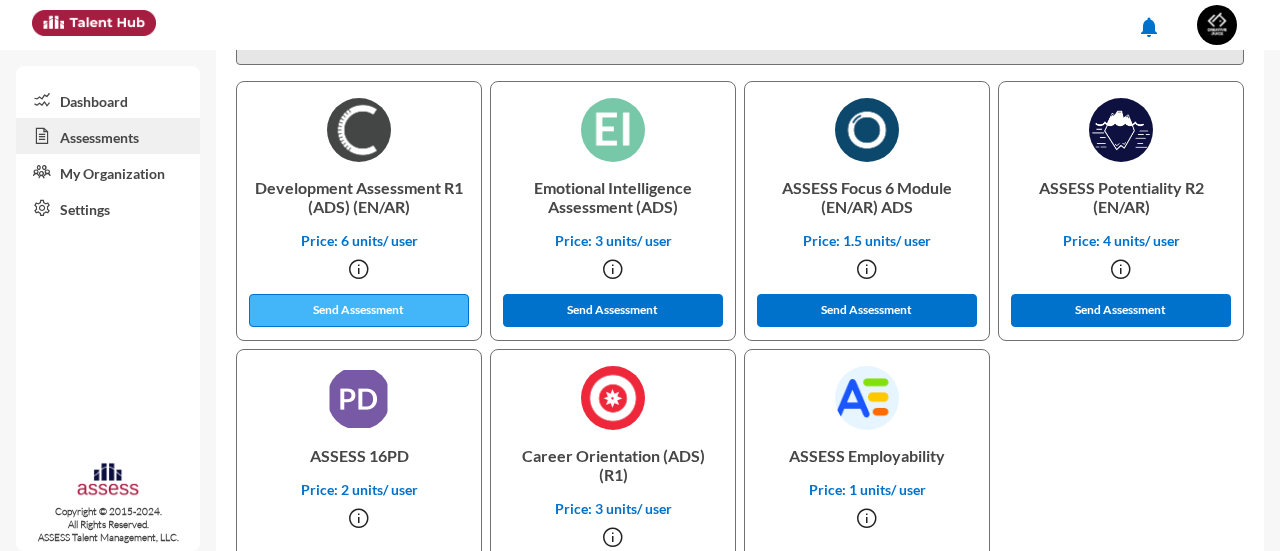 click on "Send Assessment" at bounding box center [359, 310] 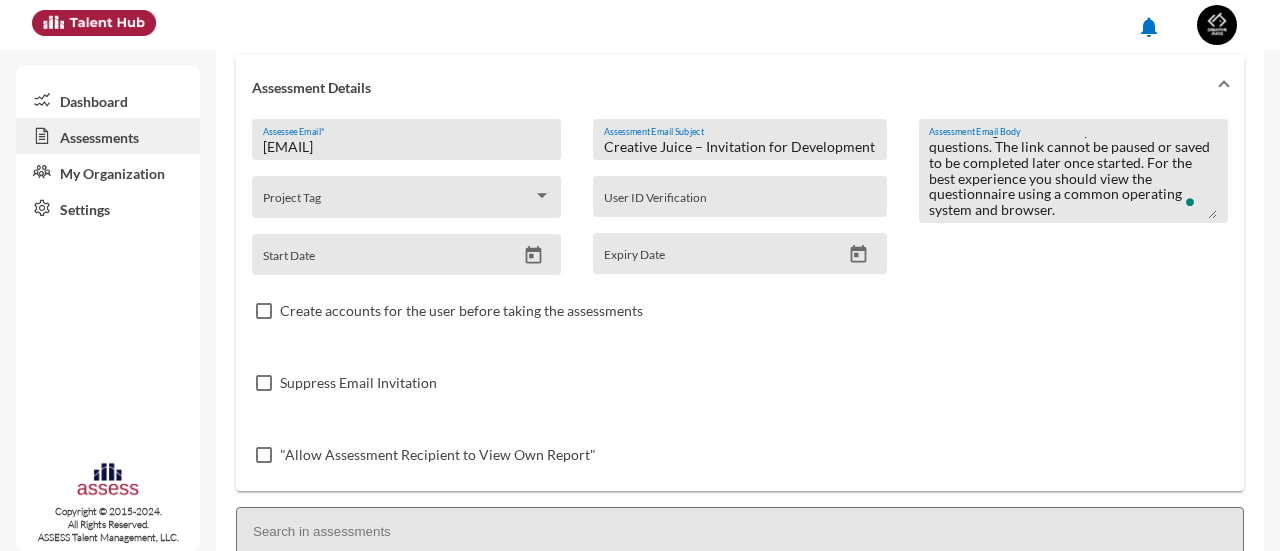 scroll, scrollTop: 100, scrollLeft: 0, axis: vertical 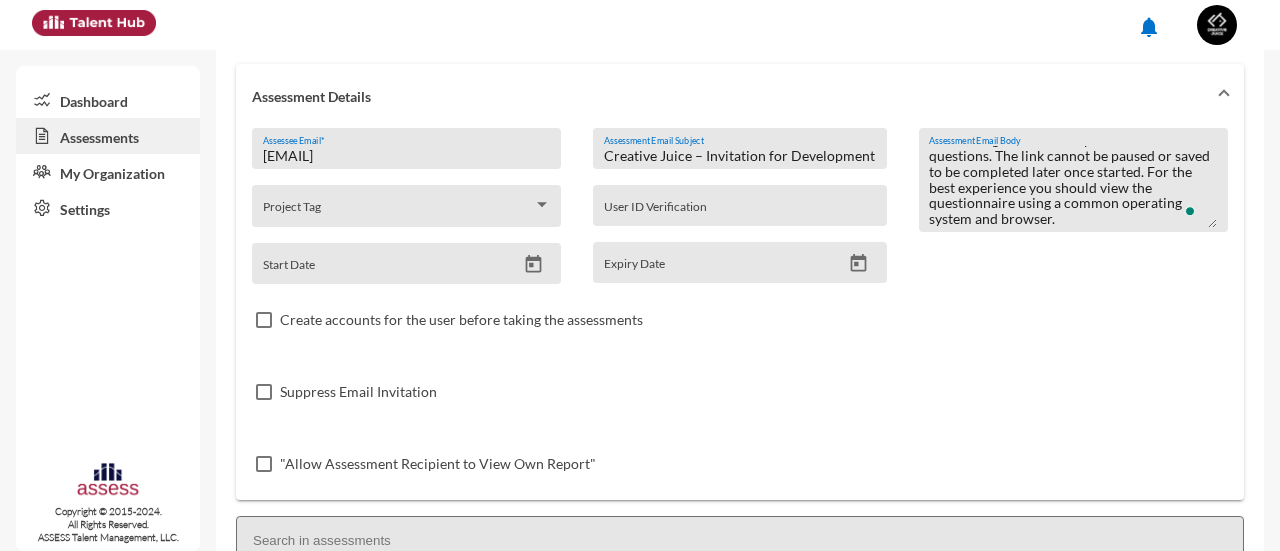 click on "[EMAIL]" at bounding box center (407, 156) 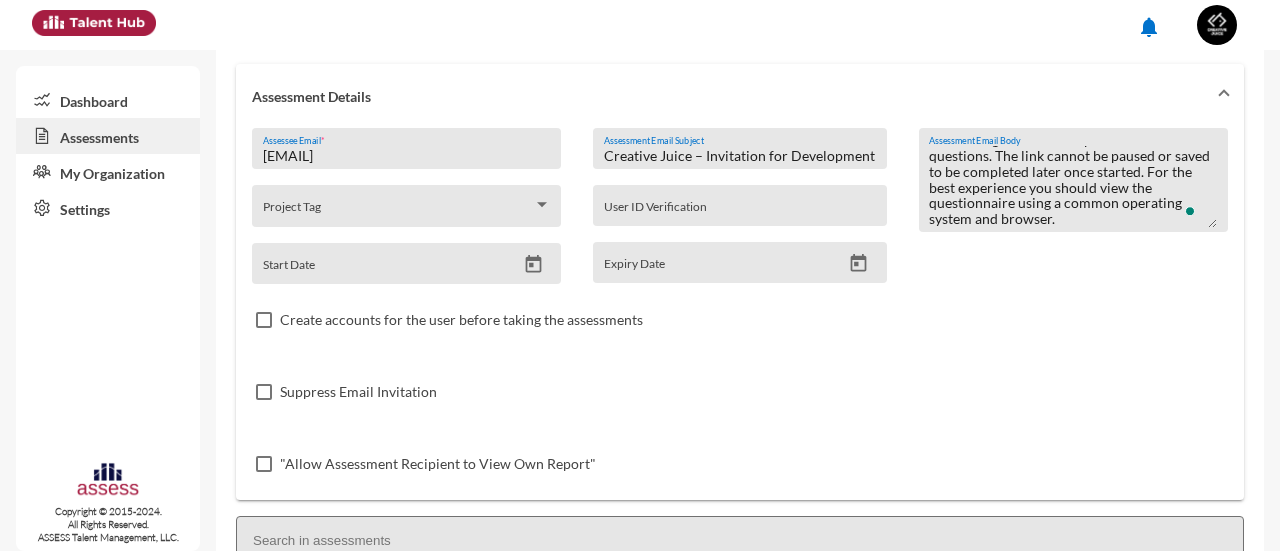 click on "[EMAIL]" at bounding box center (407, 156) 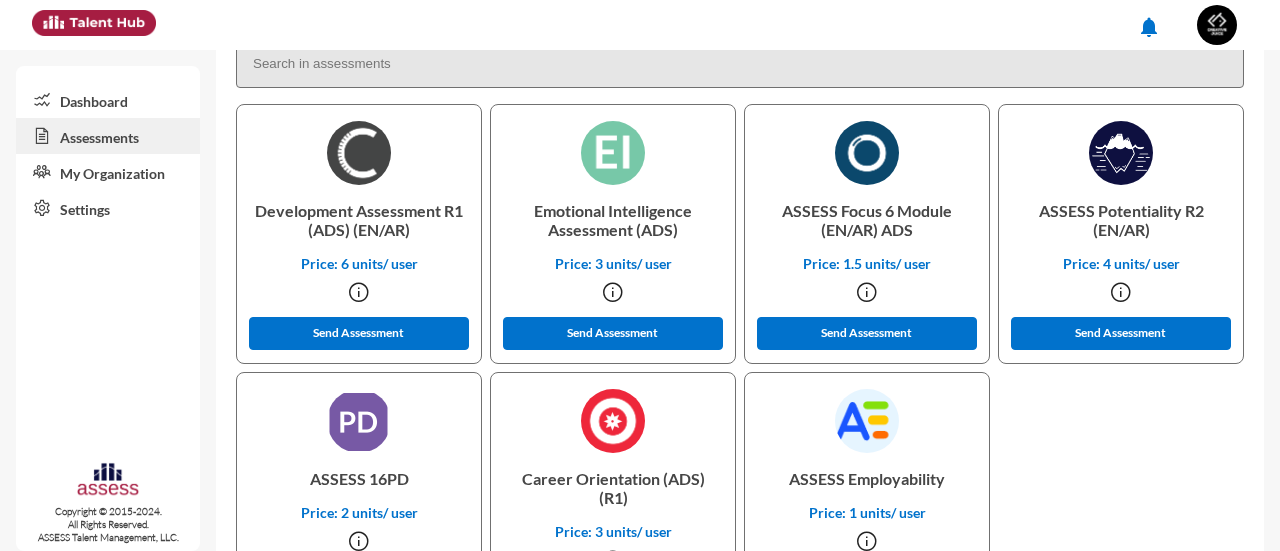 scroll, scrollTop: 600, scrollLeft: 0, axis: vertical 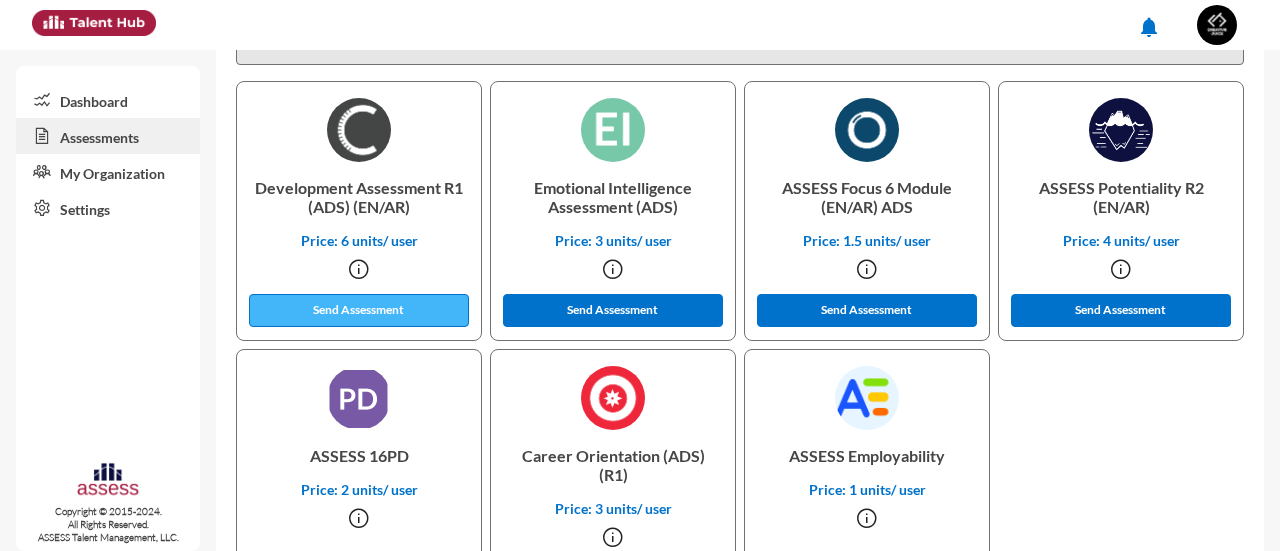 click on "Send Assessment" at bounding box center [359, 310] 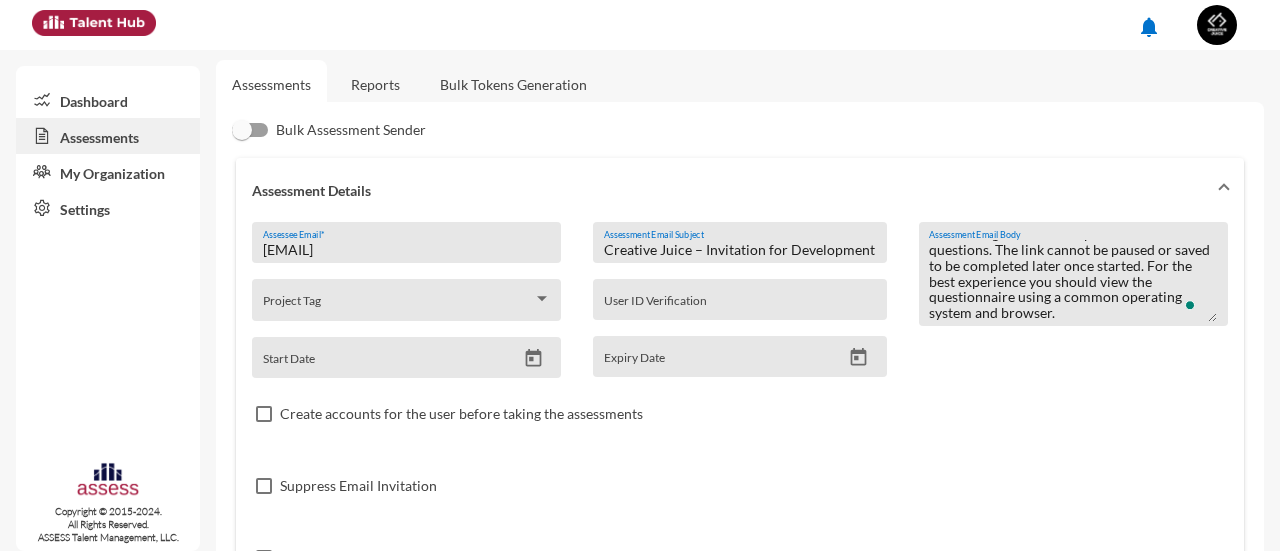 scroll, scrollTop: 0, scrollLeft: 0, axis: both 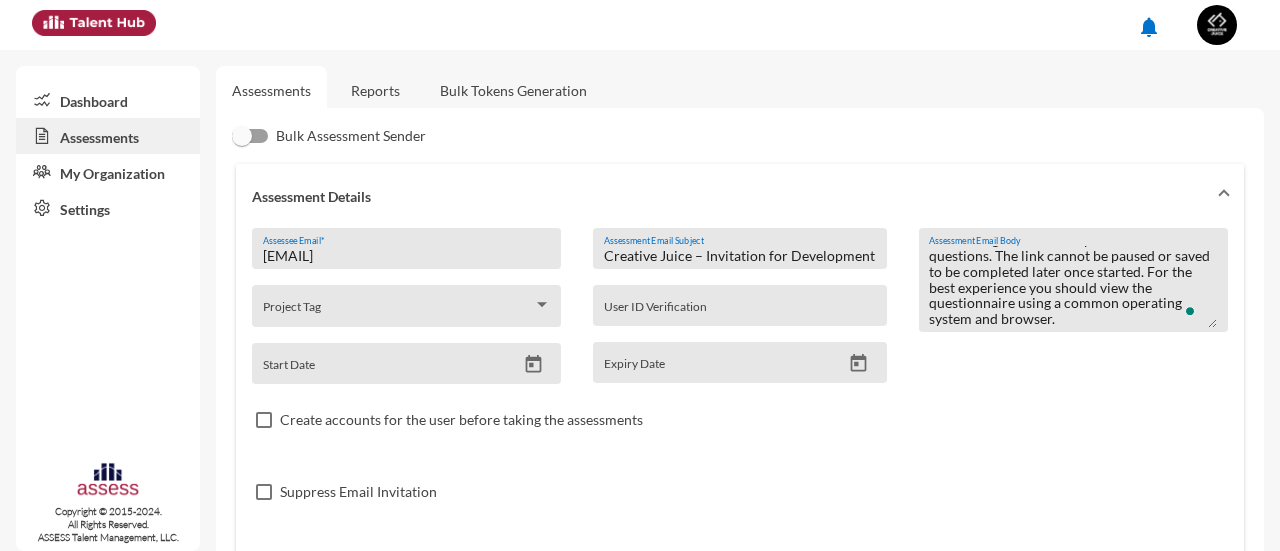 click on "[EMAIL] Assessee Email   *" at bounding box center (407, 254) 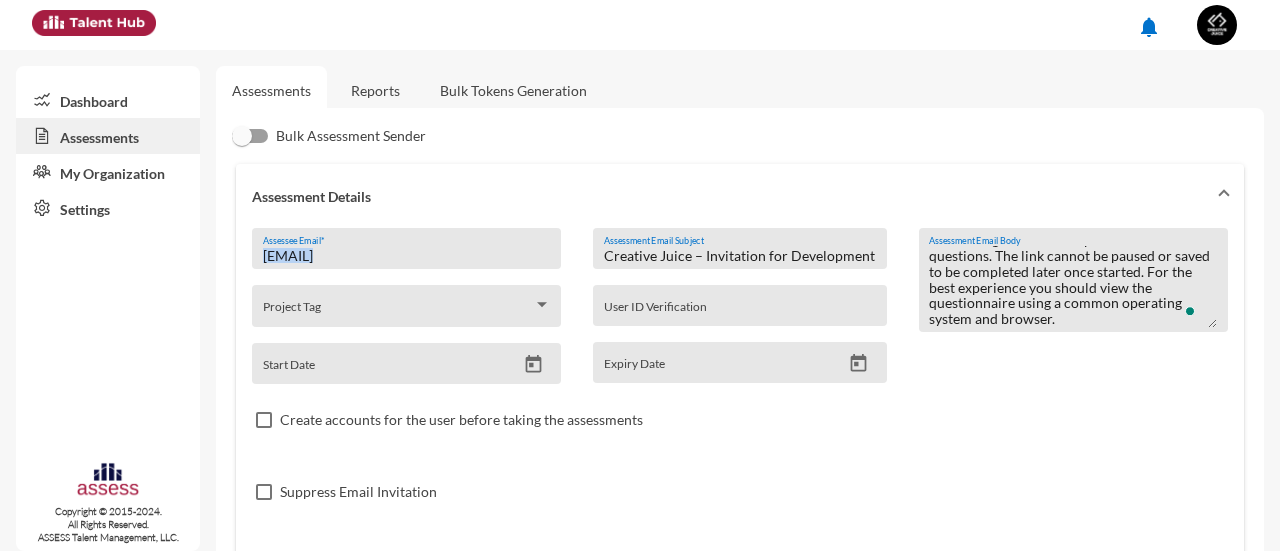 click on "[EMAIL] Assessee Email   *" at bounding box center (407, 254) 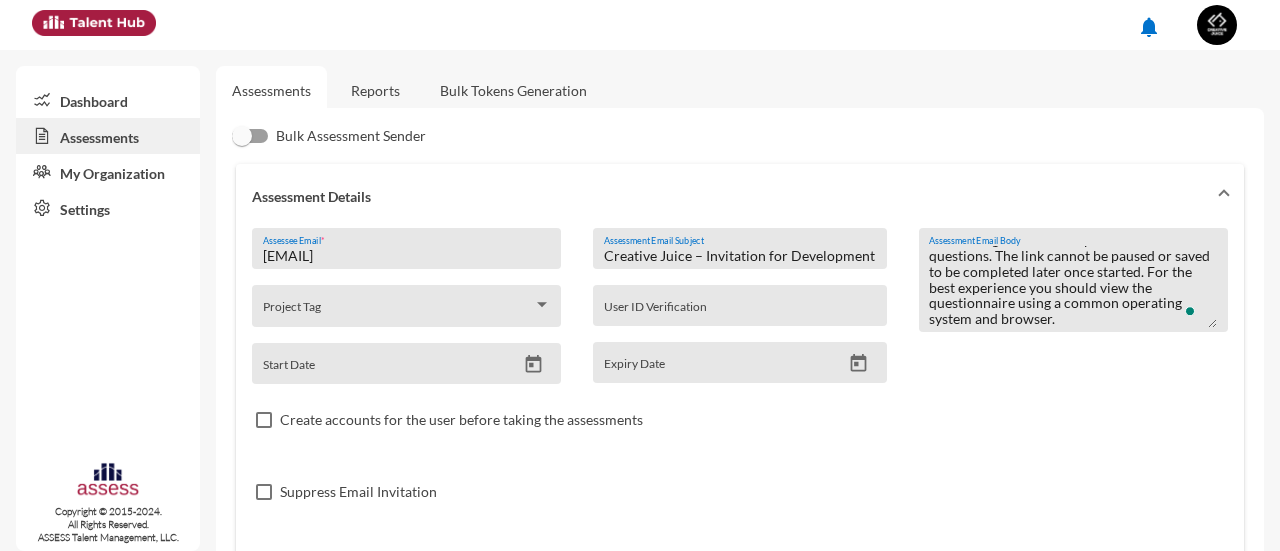 click on "[EMAIL]" at bounding box center (407, 256) 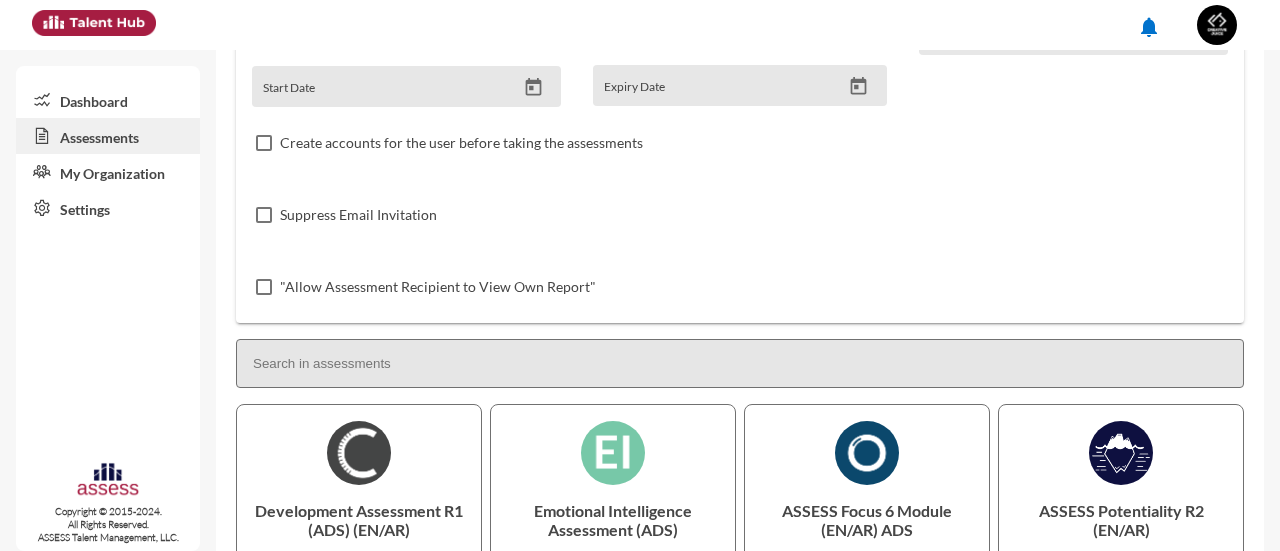 scroll, scrollTop: 400, scrollLeft: 0, axis: vertical 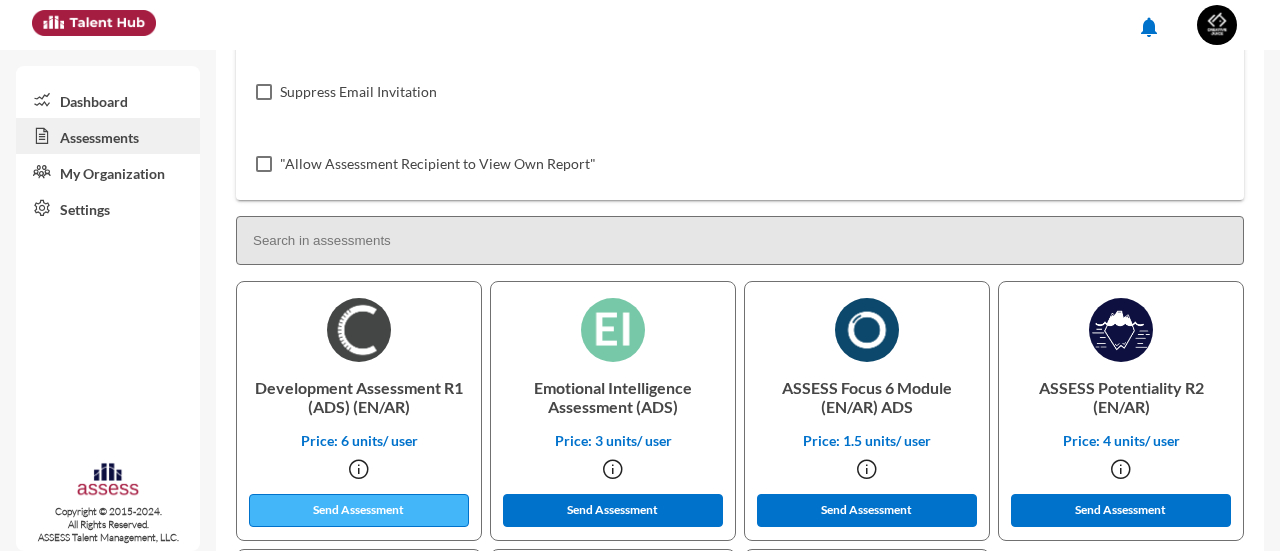 type on "[EMAIL]" 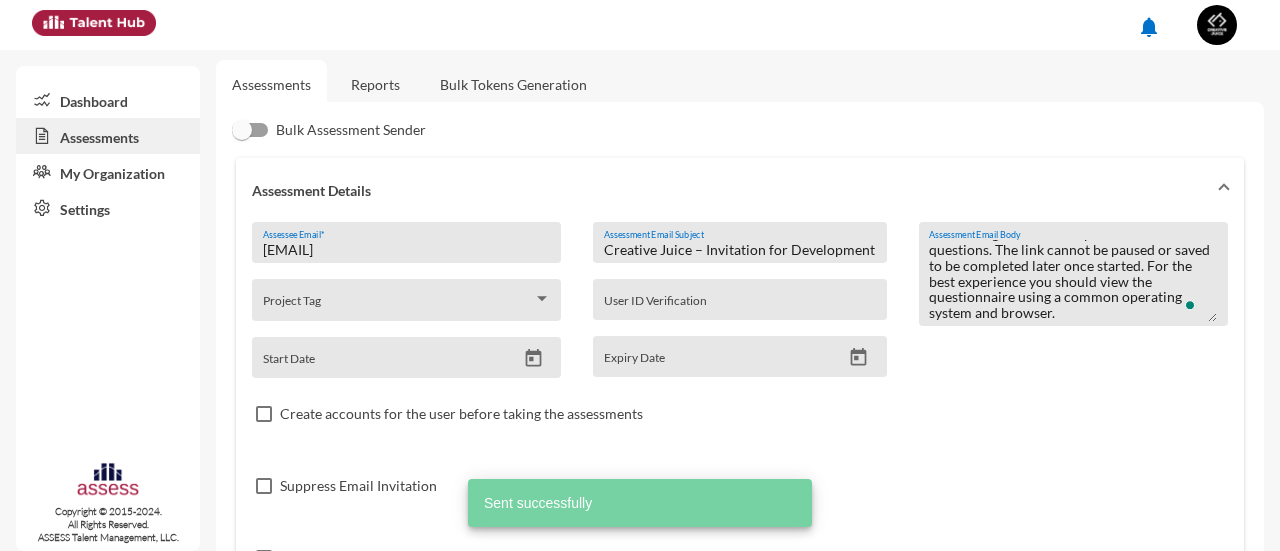 scroll, scrollTop: 0, scrollLeft: 0, axis: both 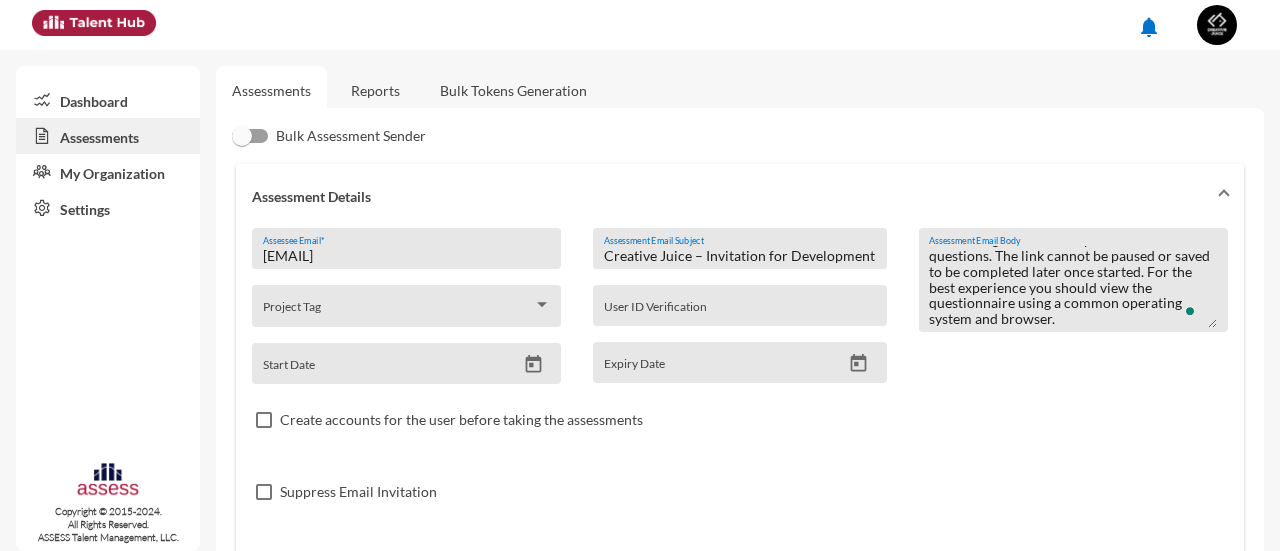 click on "Reports" at bounding box center [375, 90] 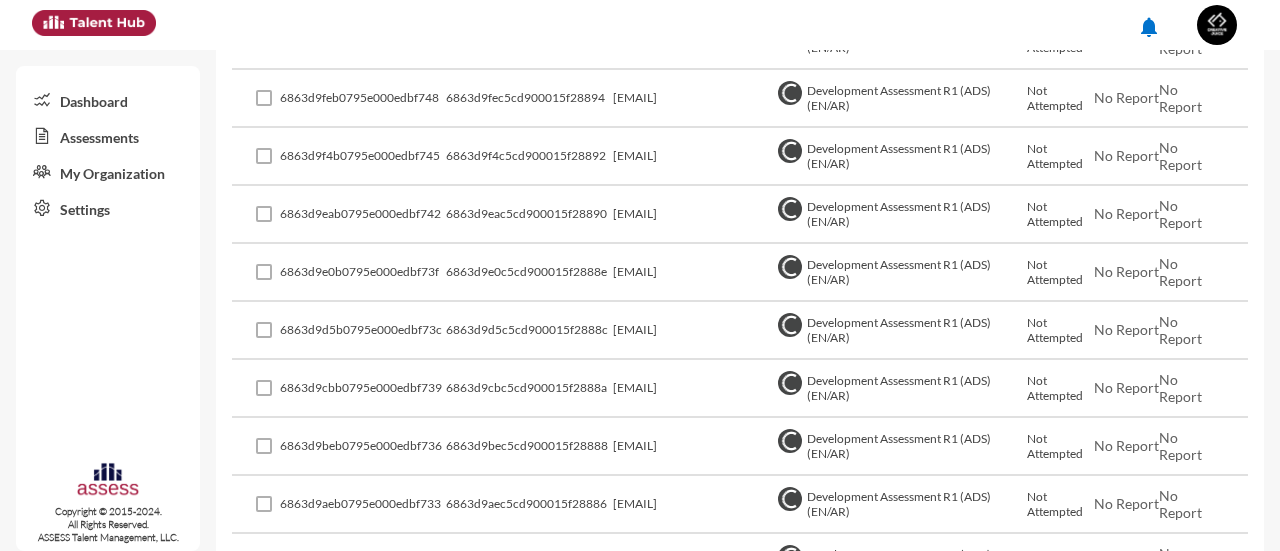 scroll, scrollTop: 300, scrollLeft: 0, axis: vertical 